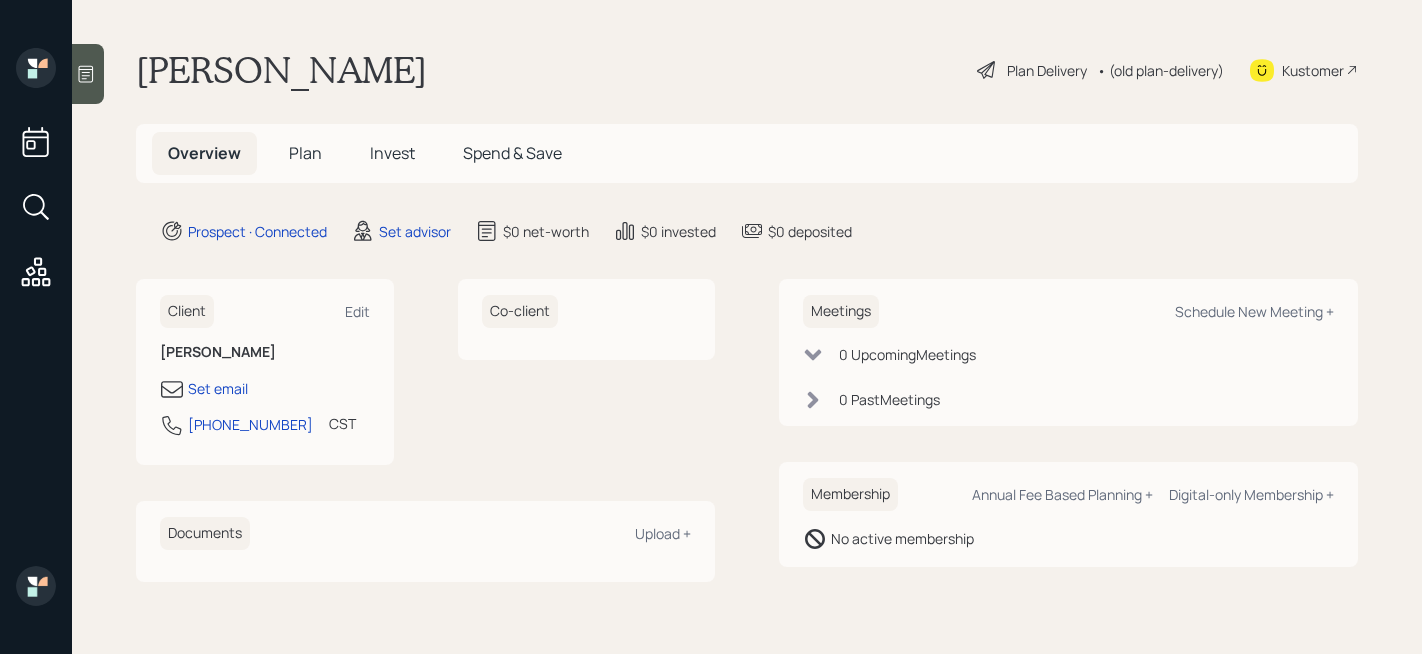 scroll, scrollTop: 0, scrollLeft: 0, axis: both 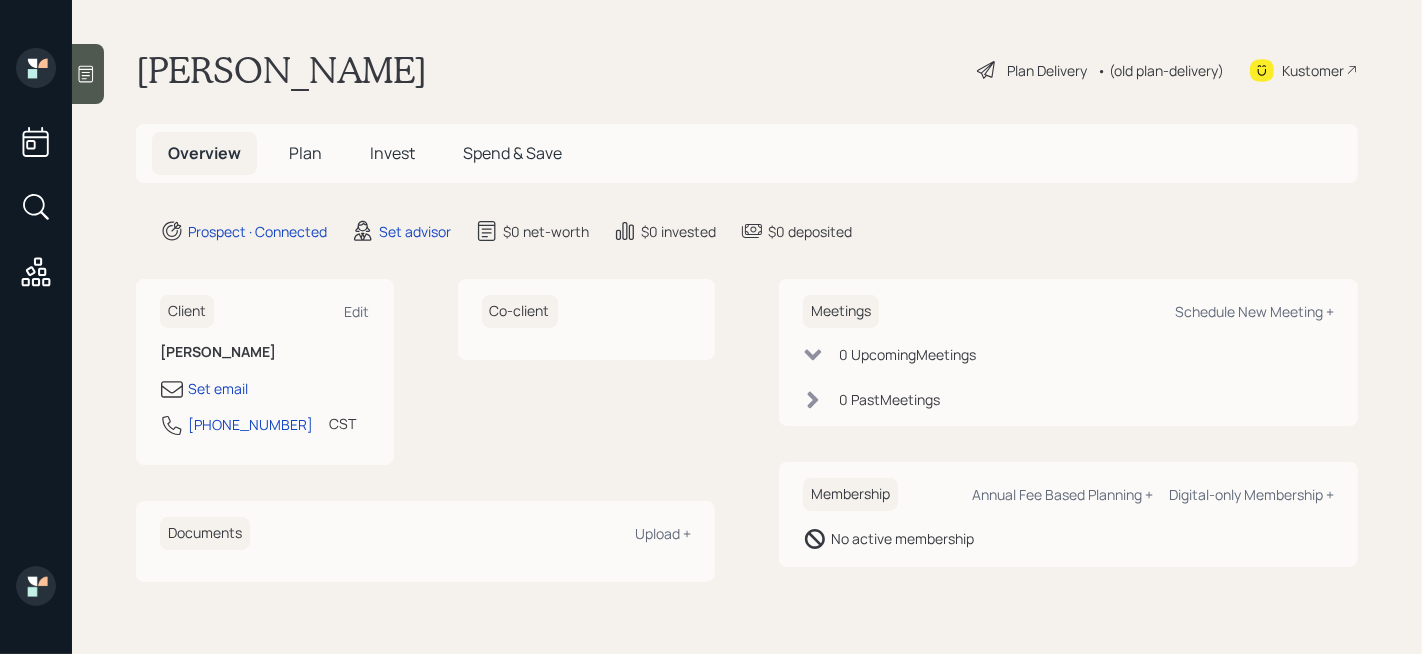 click at bounding box center (88, 74) 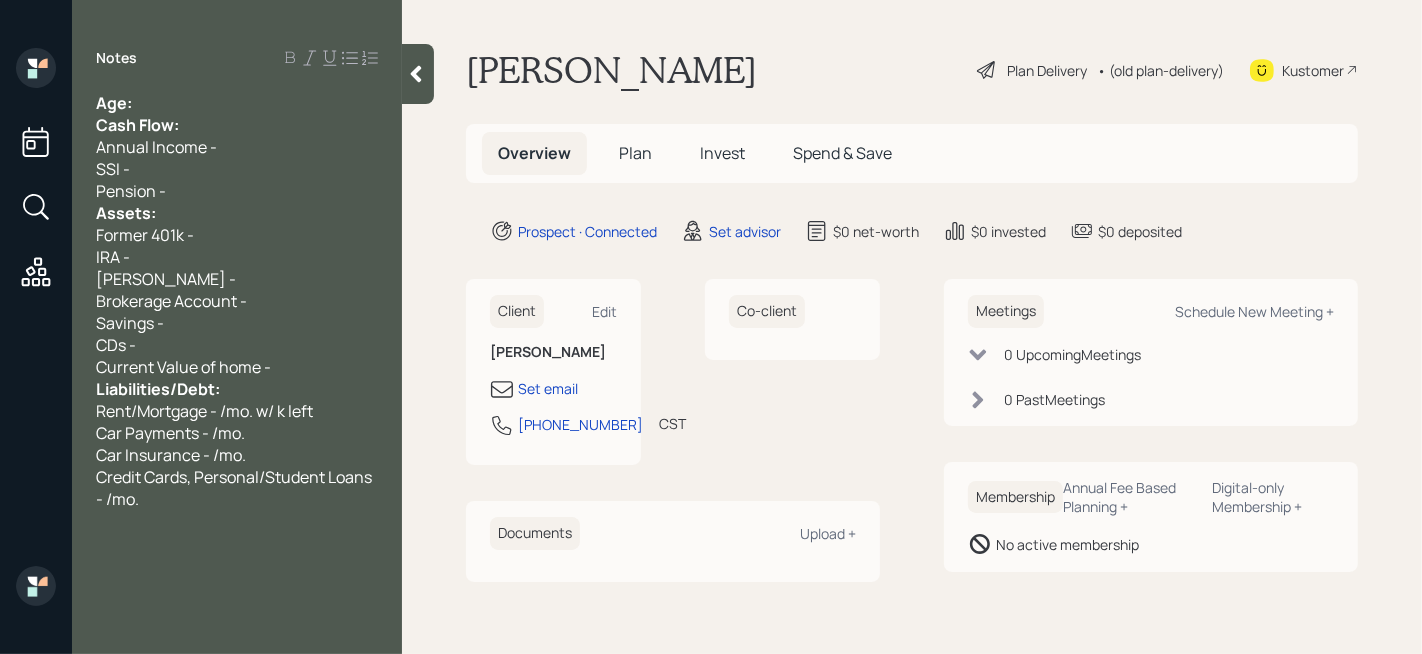 click on "Age:" at bounding box center [237, 103] 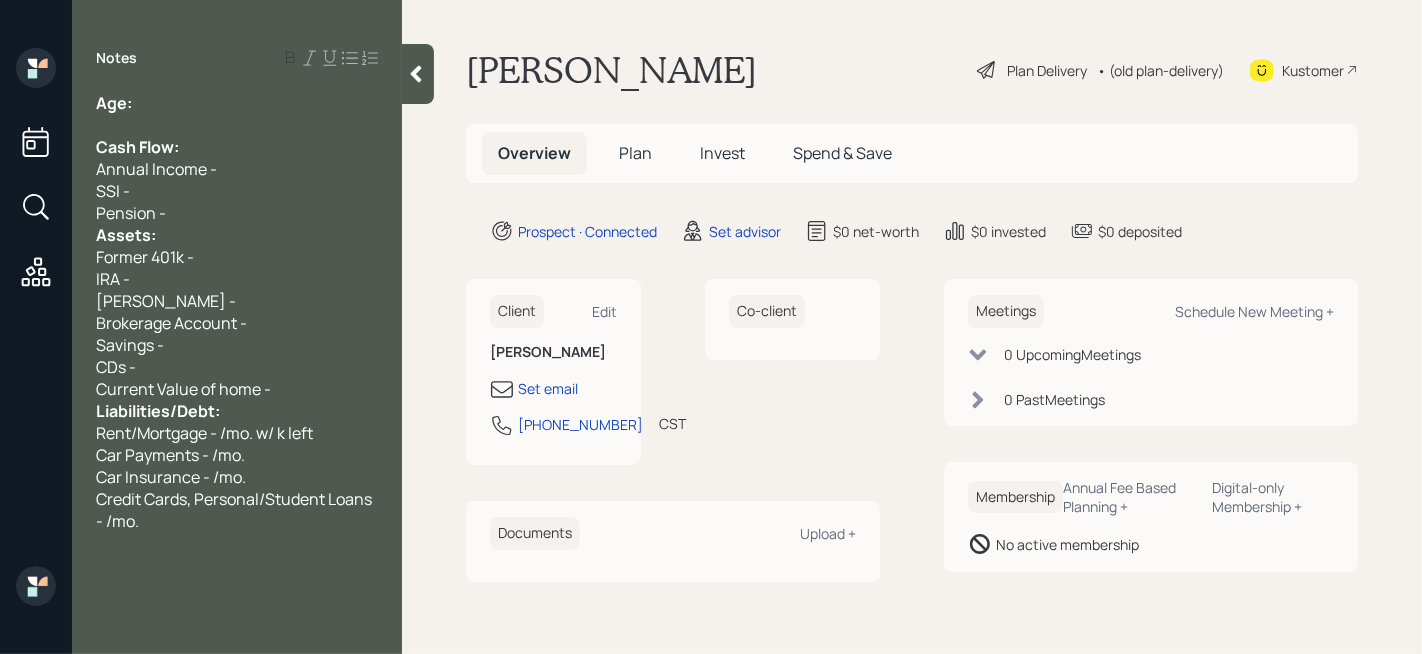 click on "Current Value of home -" at bounding box center (237, 389) 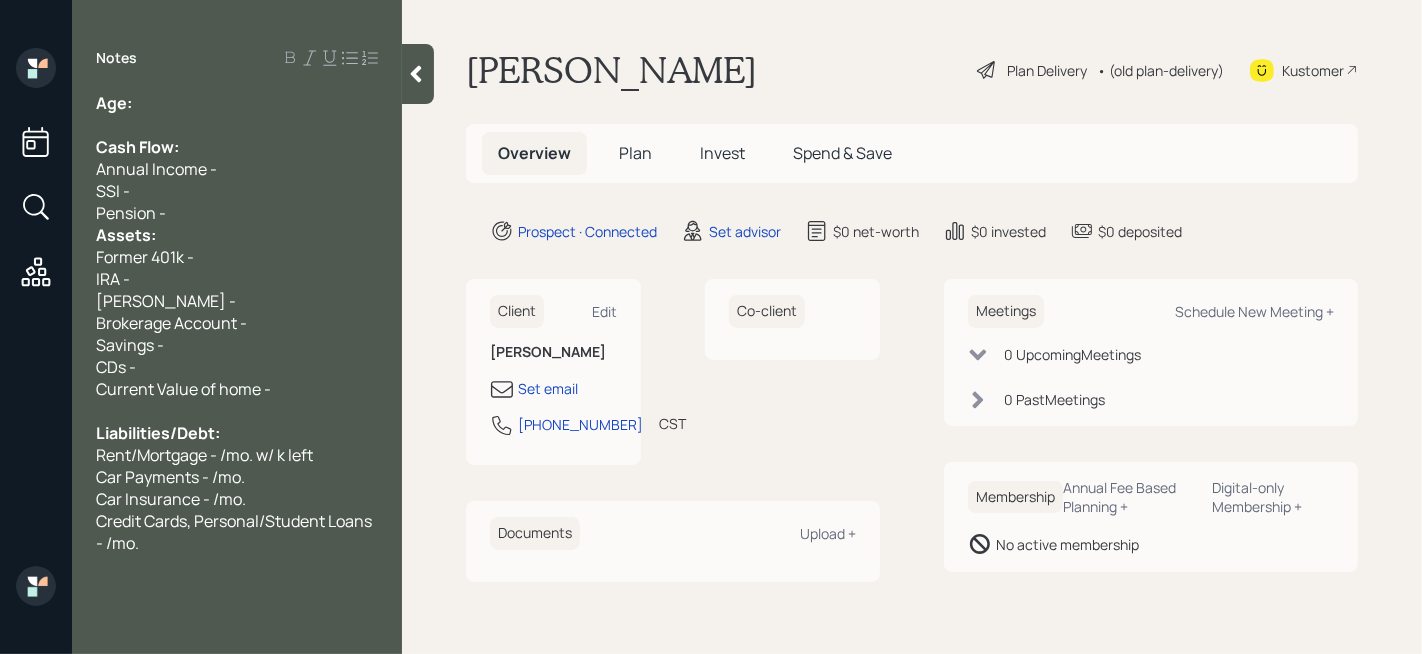click on "Pension -" at bounding box center (237, 213) 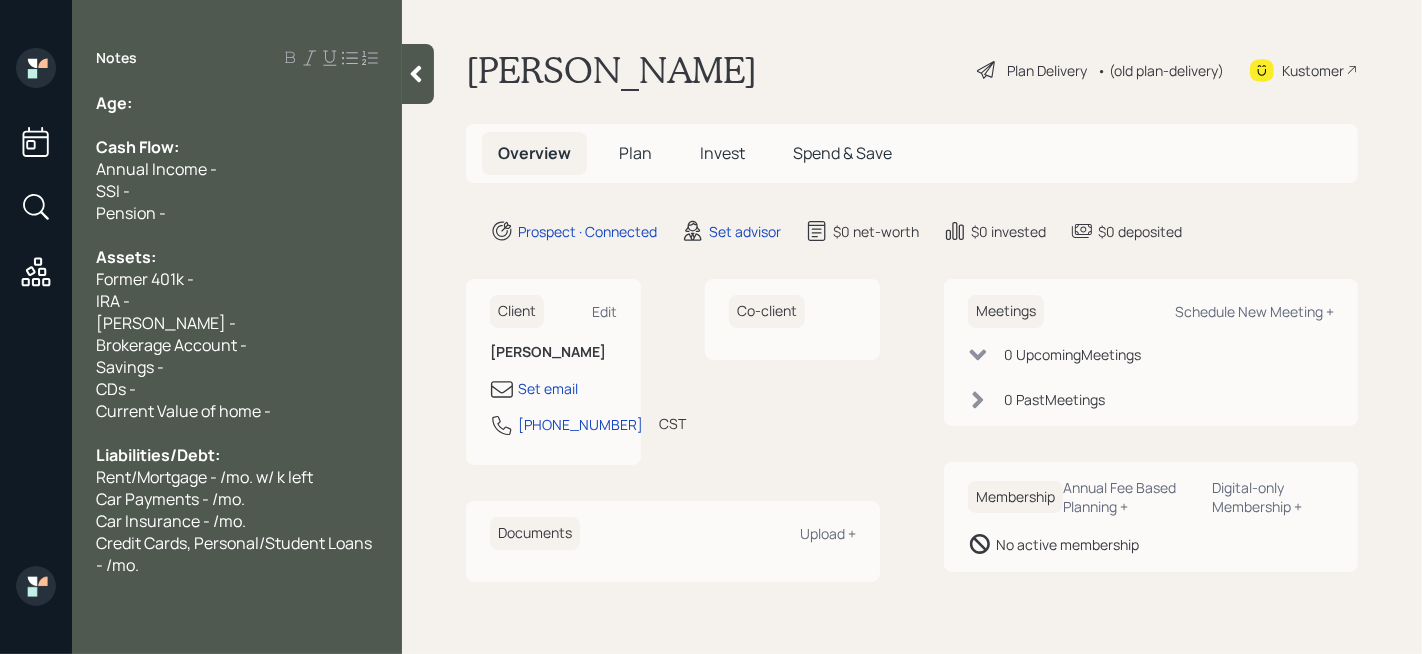 click on "Age:" at bounding box center [237, 103] 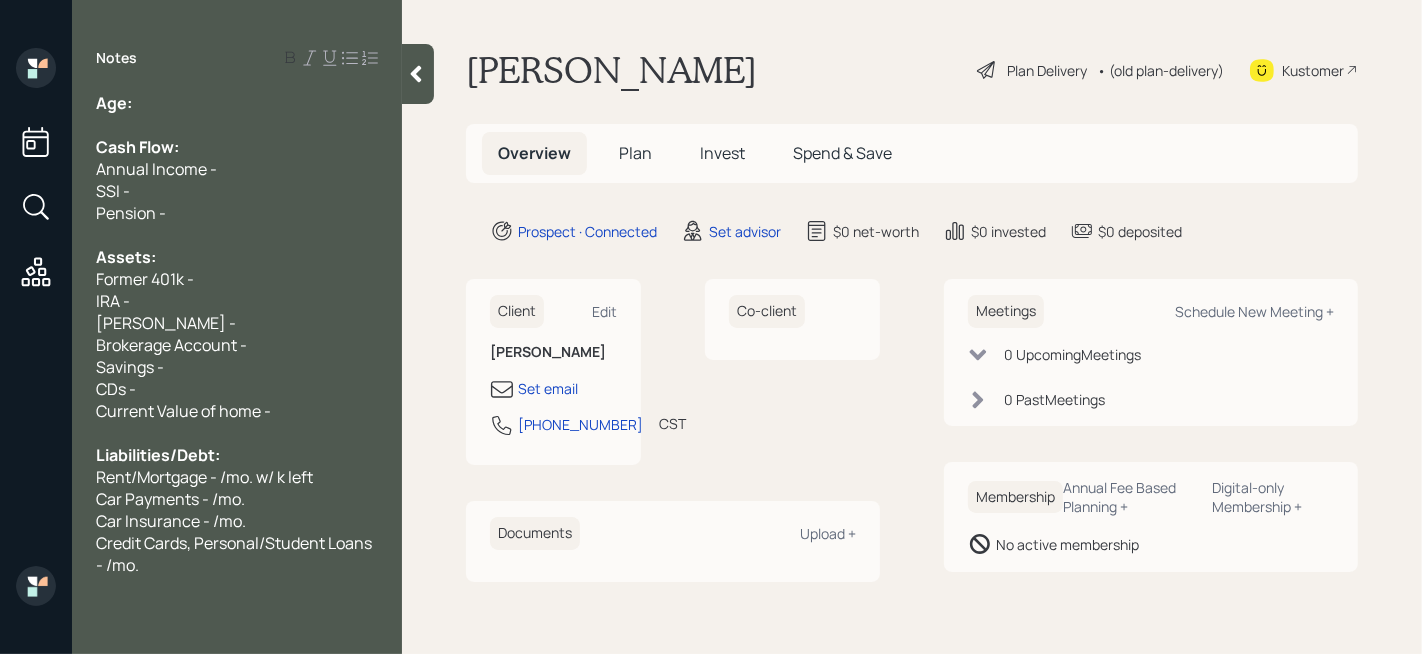 type 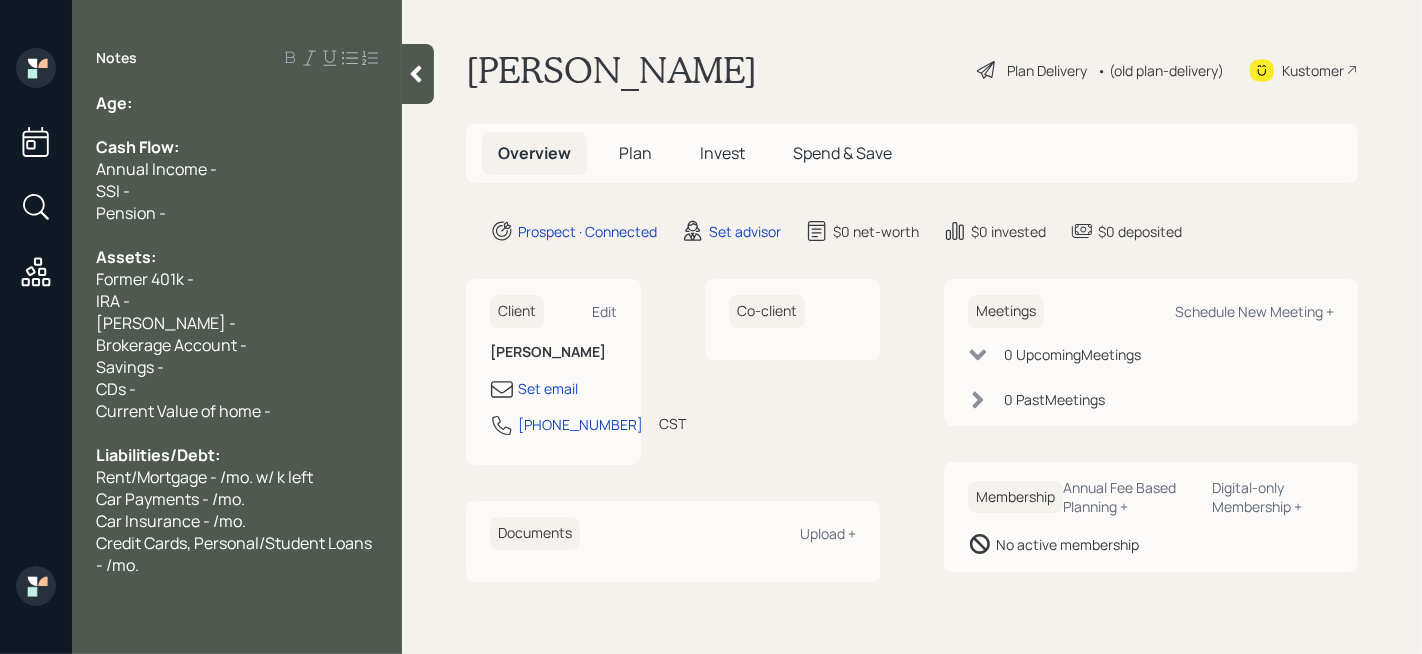 click on "Age:" at bounding box center [237, 103] 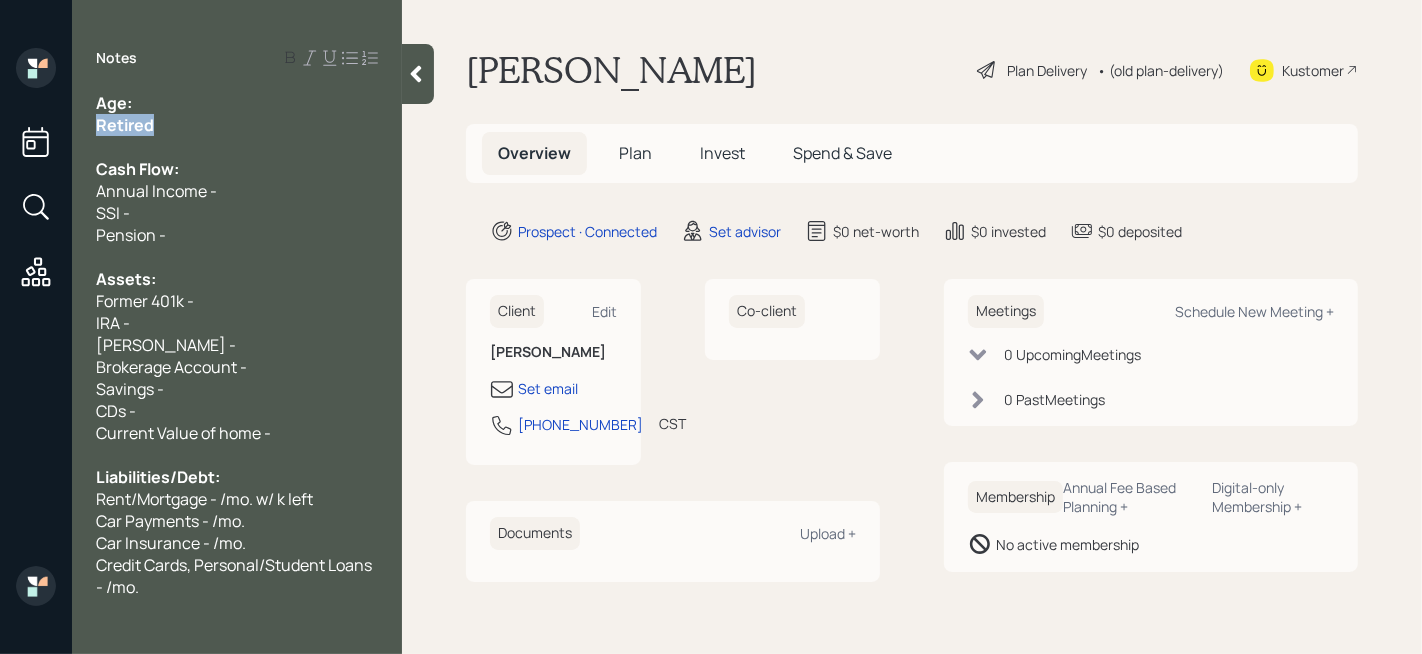 drag, startPoint x: 189, startPoint y: 129, endPoint x: 79, endPoint y: 130, distance: 110.00455 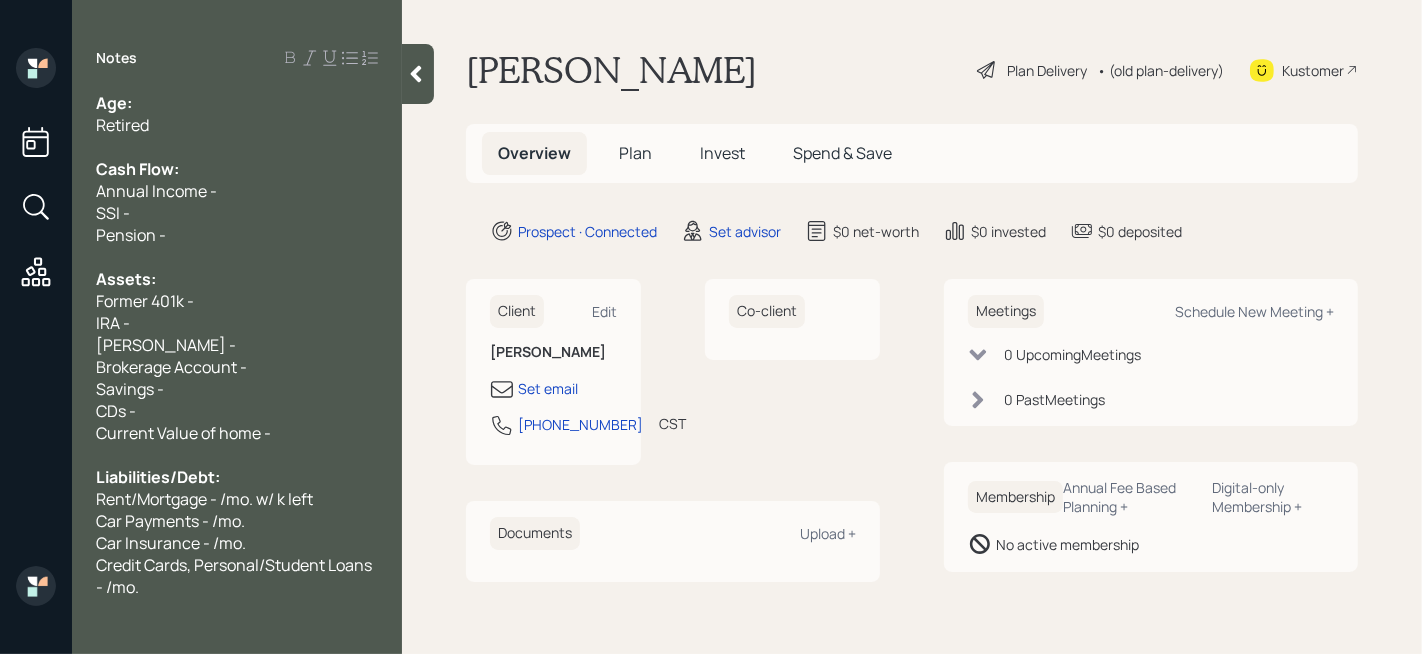 click at bounding box center (237, 257) 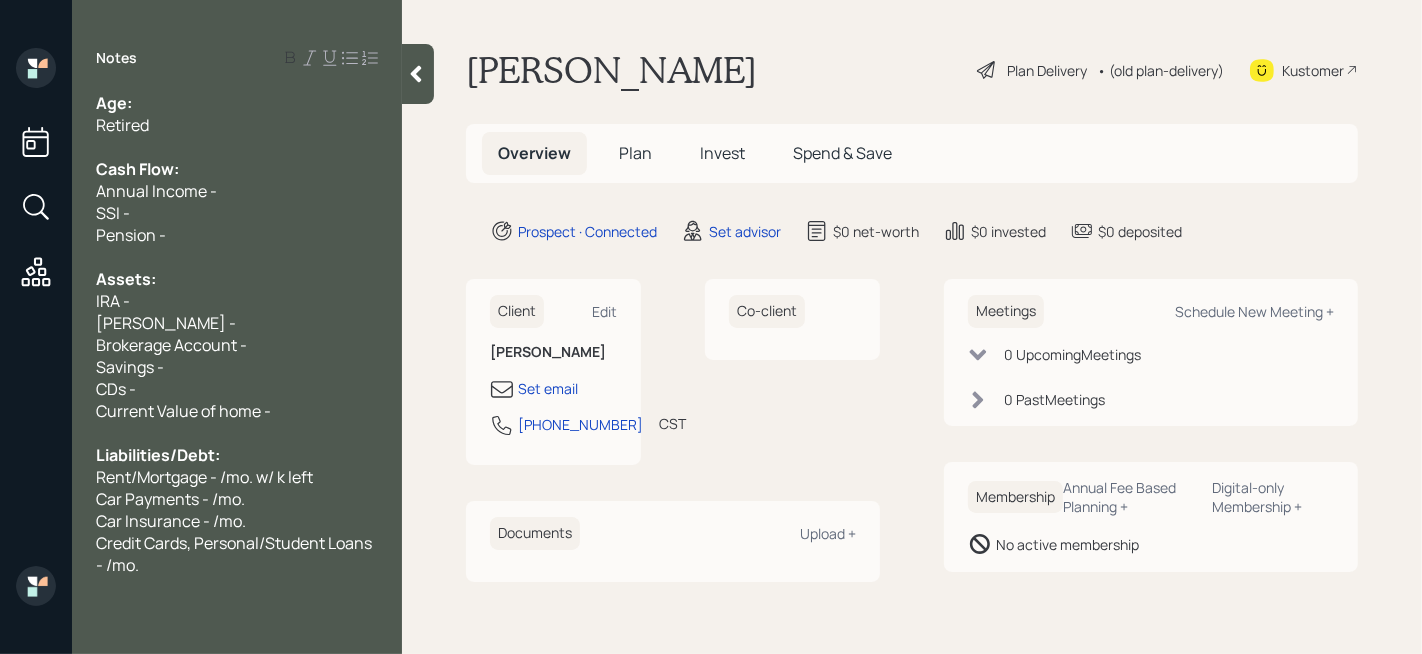 click on "Roth IRA -" at bounding box center [237, 323] 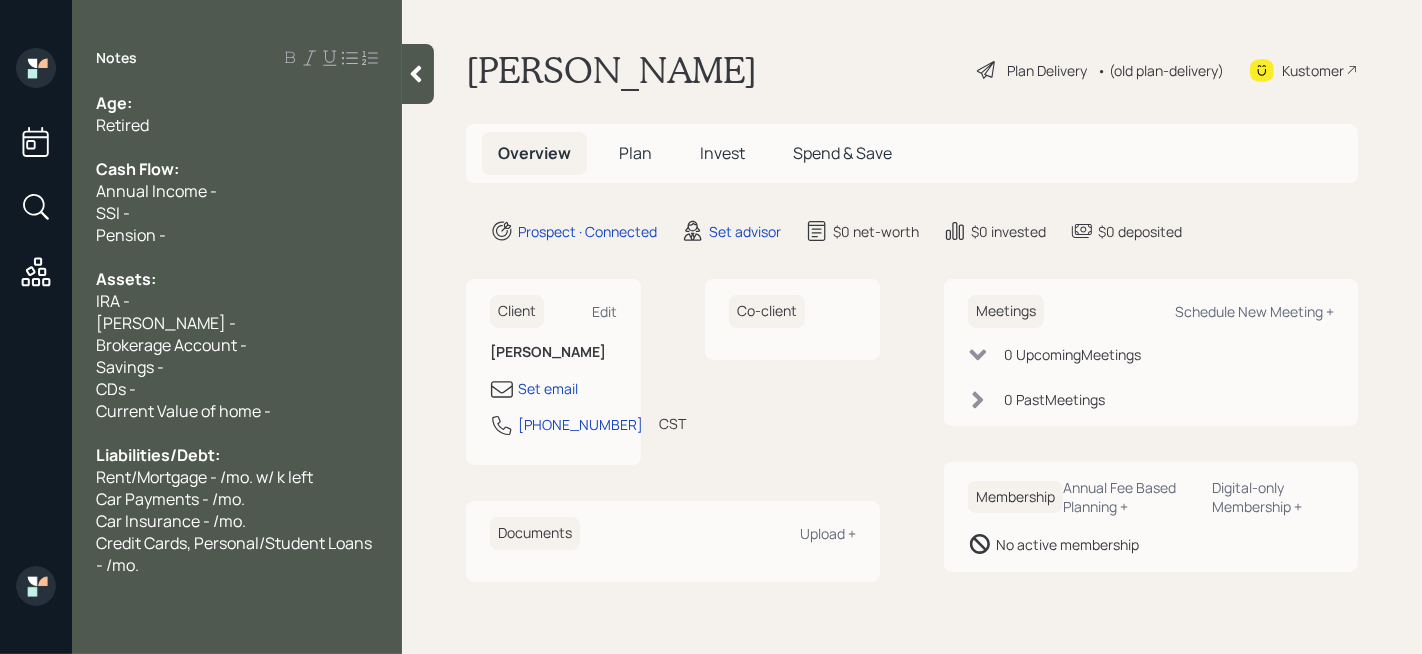 click on "IRA -" at bounding box center (237, 301) 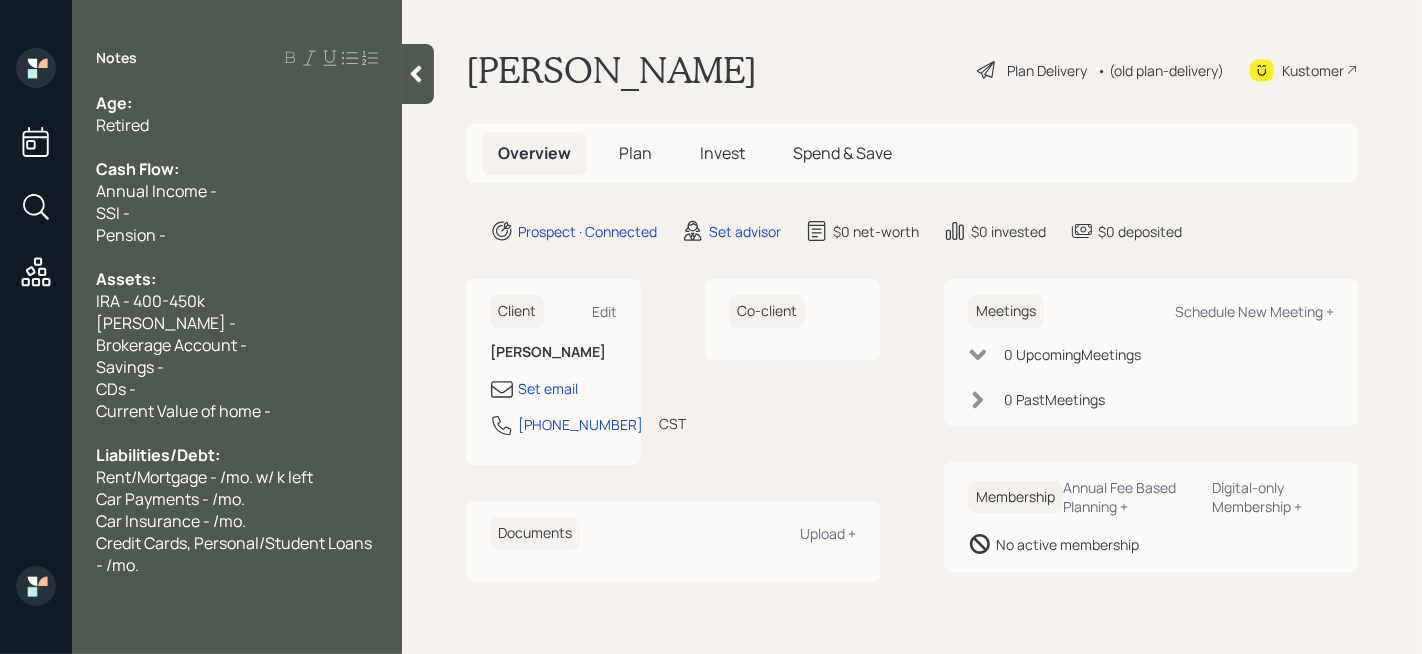 click on "IRA - 400-450k" at bounding box center (150, 301) 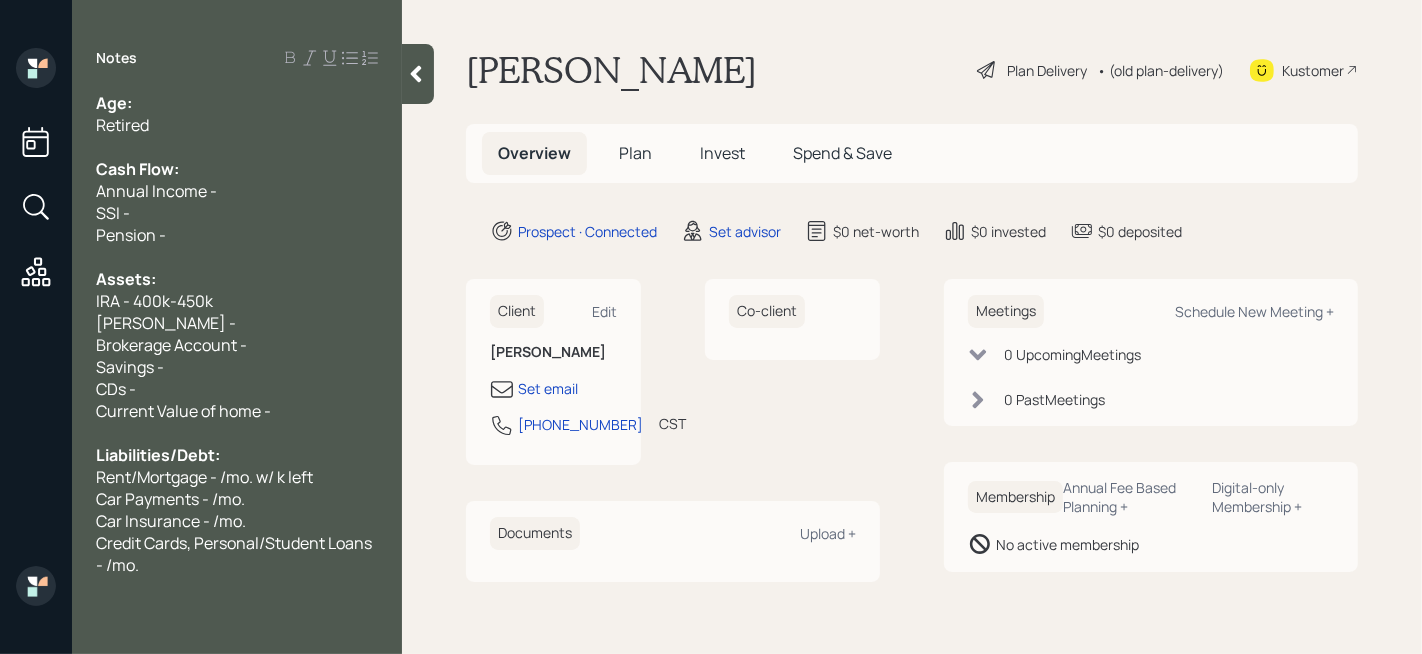 click on "Credit Cards, Personal/Student Loans - /mo." at bounding box center [237, 554] 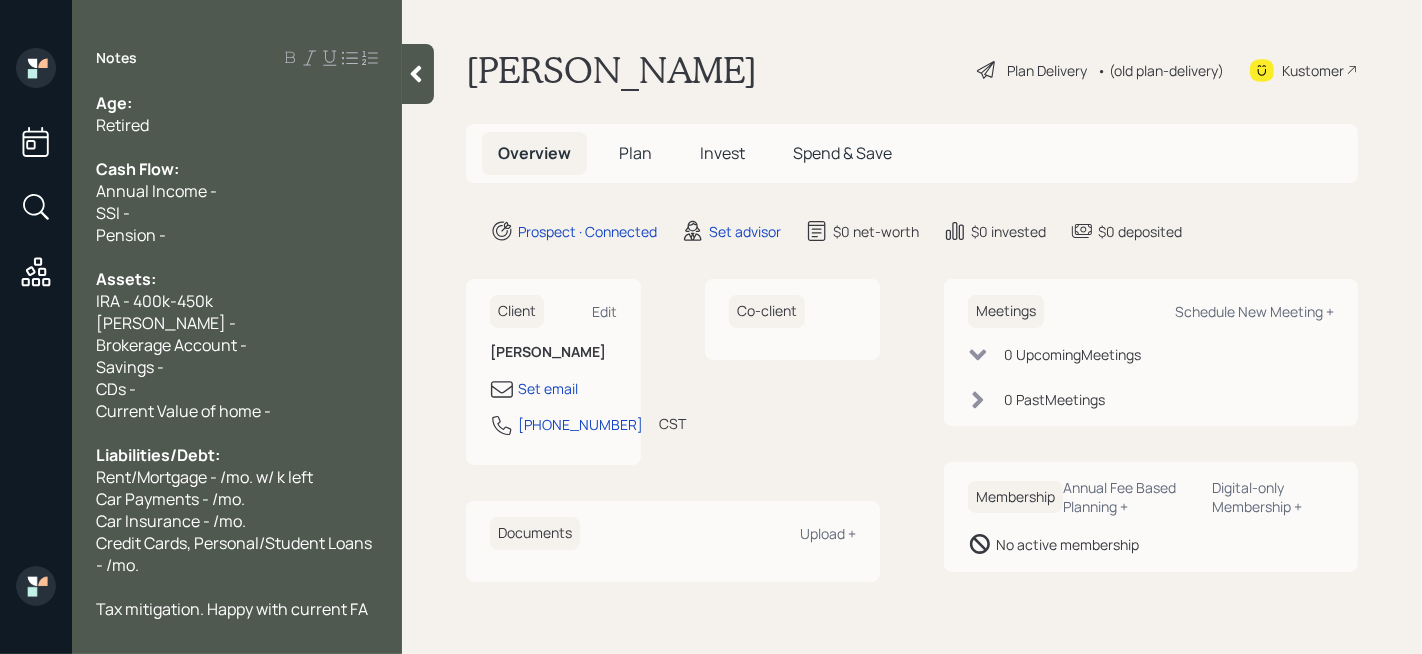 scroll, scrollTop: 16, scrollLeft: 0, axis: vertical 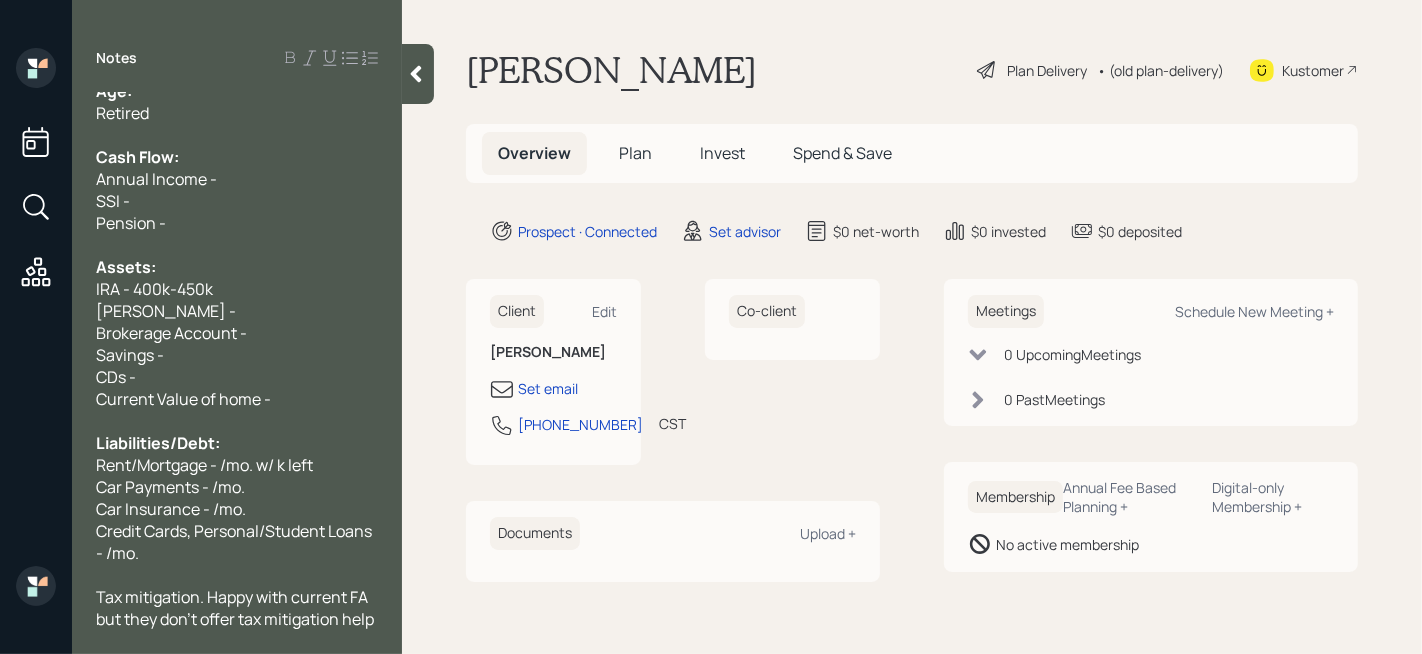 click on "Savings -" at bounding box center (130, 355) 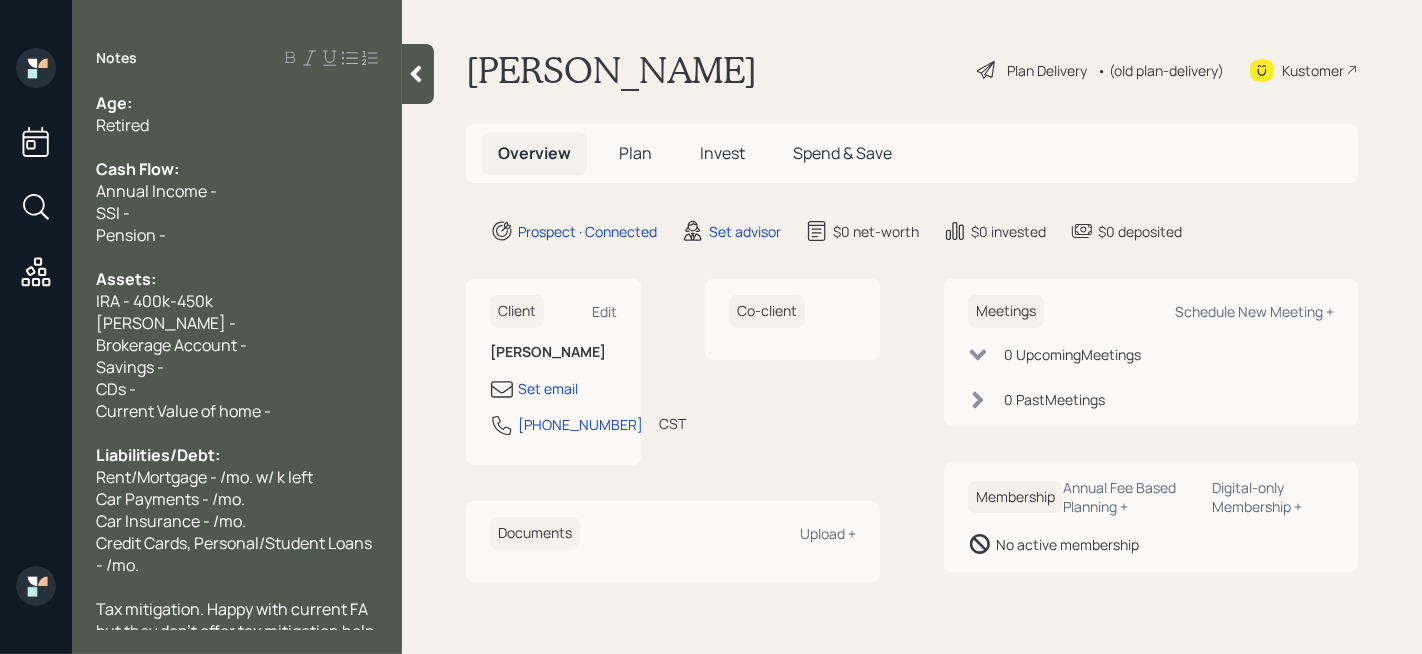 click on "Age:  Retired Cash Flow: Annual Income - SSI - Pension - Assets: IRA - 400k-450k Roth IRA -  Brokerage Account - Savings - CDs - Current Value of home - Liabilities/Debt: Rent/Mortgage - /mo. w/ k left Car Payments - /mo. Car Insurance - /mo. Credit Cards, Personal/Student Loans - /mo. Tax mitigation. Happy with current FA but they don't offer tax mitigation help" at bounding box center [237, 361] 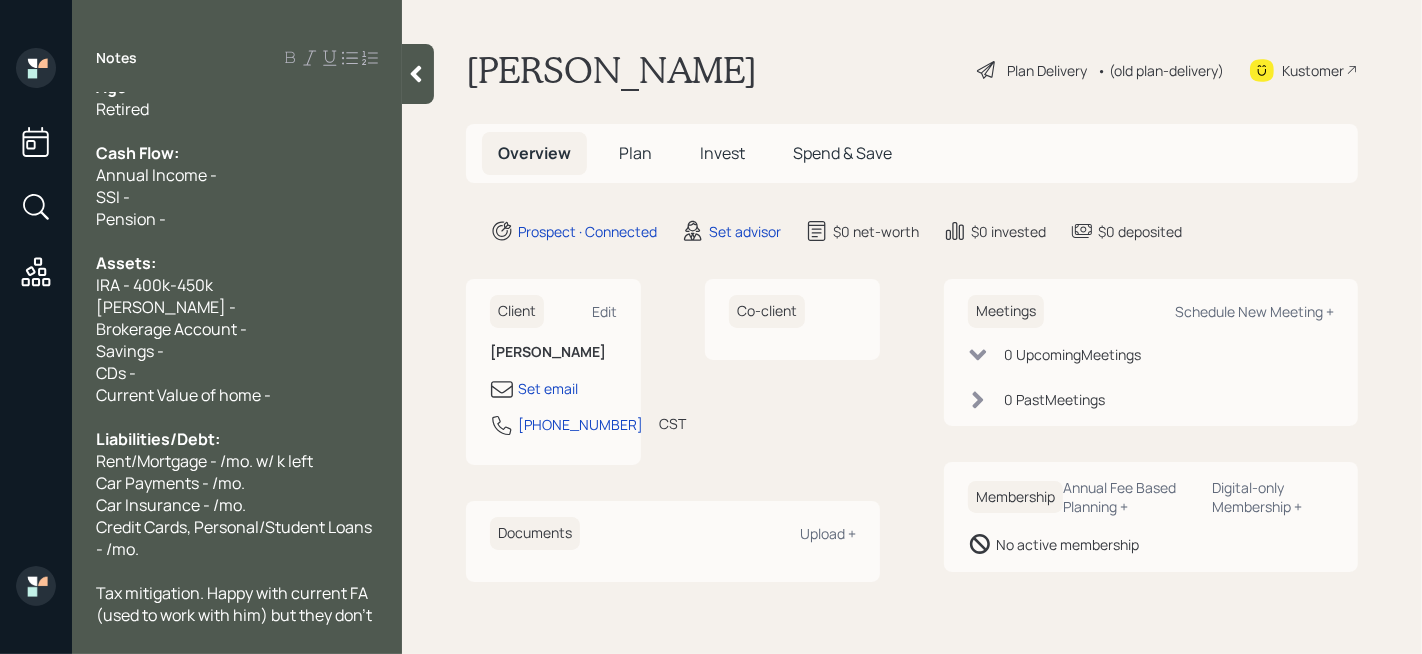 click at bounding box center [237, 571] 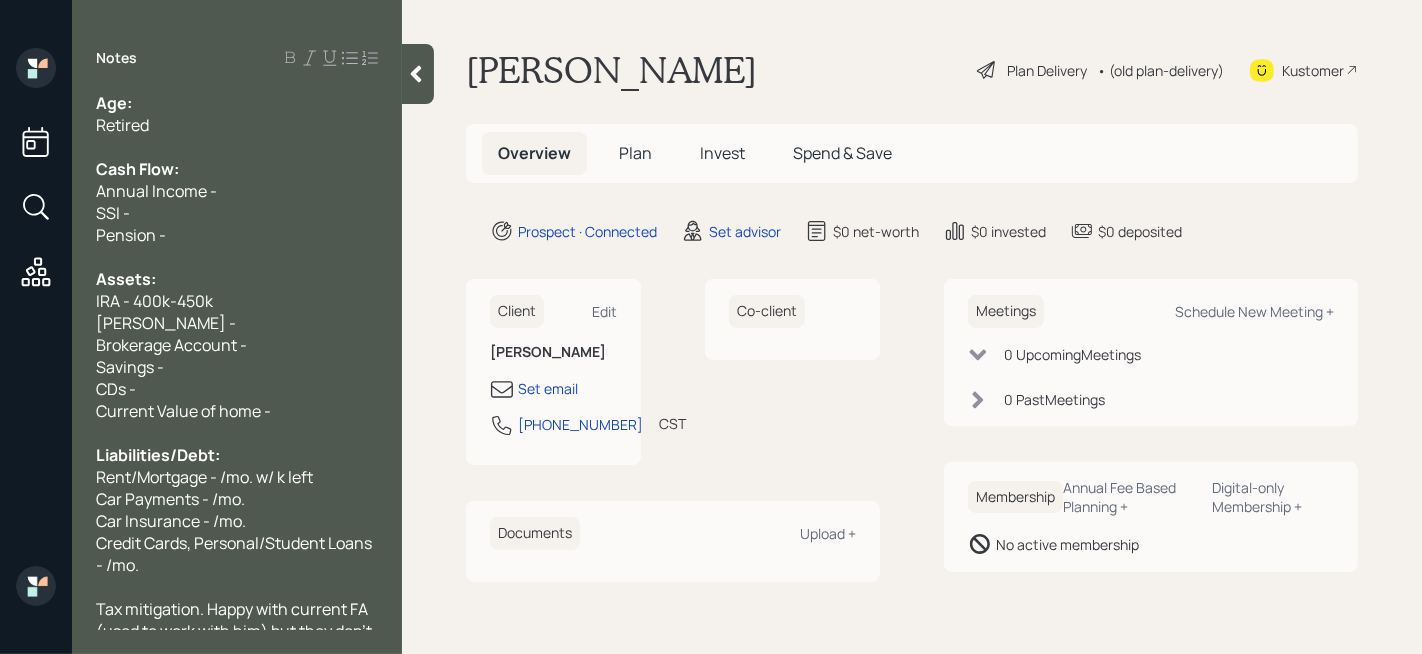 click on "Retired" at bounding box center [237, 125] 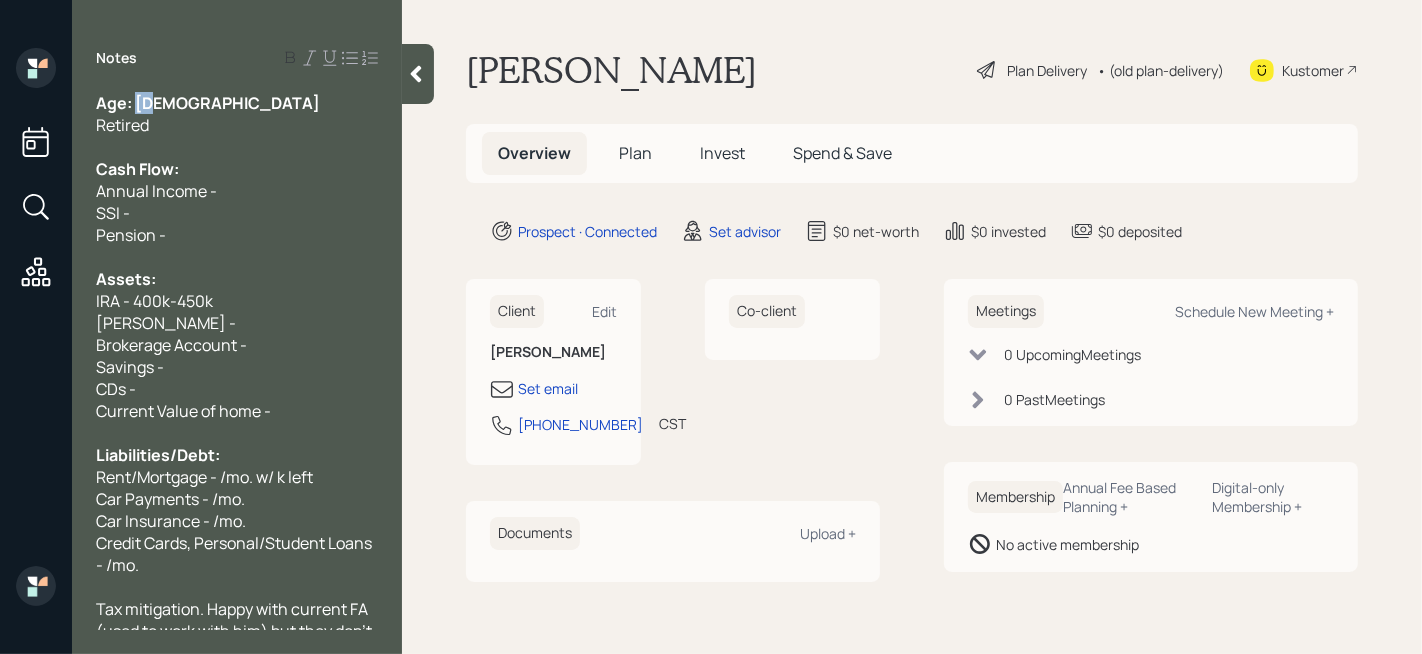 drag, startPoint x: 175, startPoint y: 101, endPoint x: 138, endPoint y: 101, distance: 37 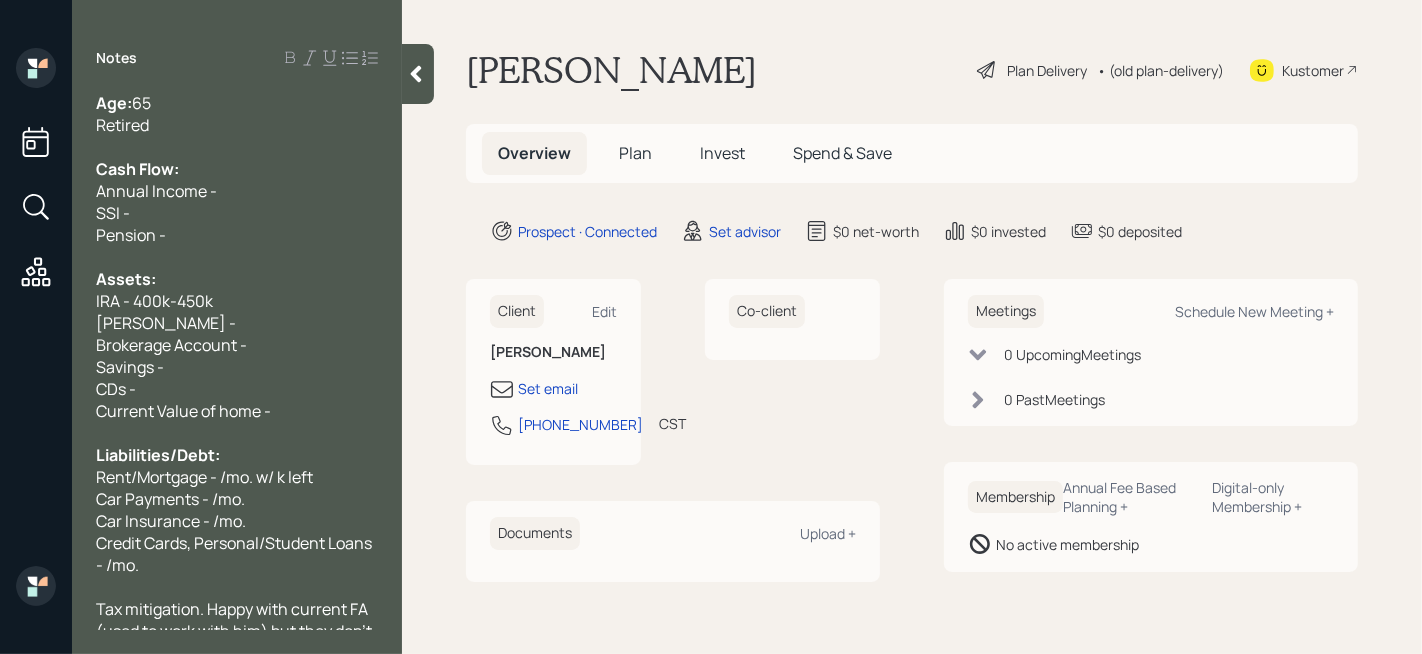 click on "Retired" at bounding box center [237, 125] 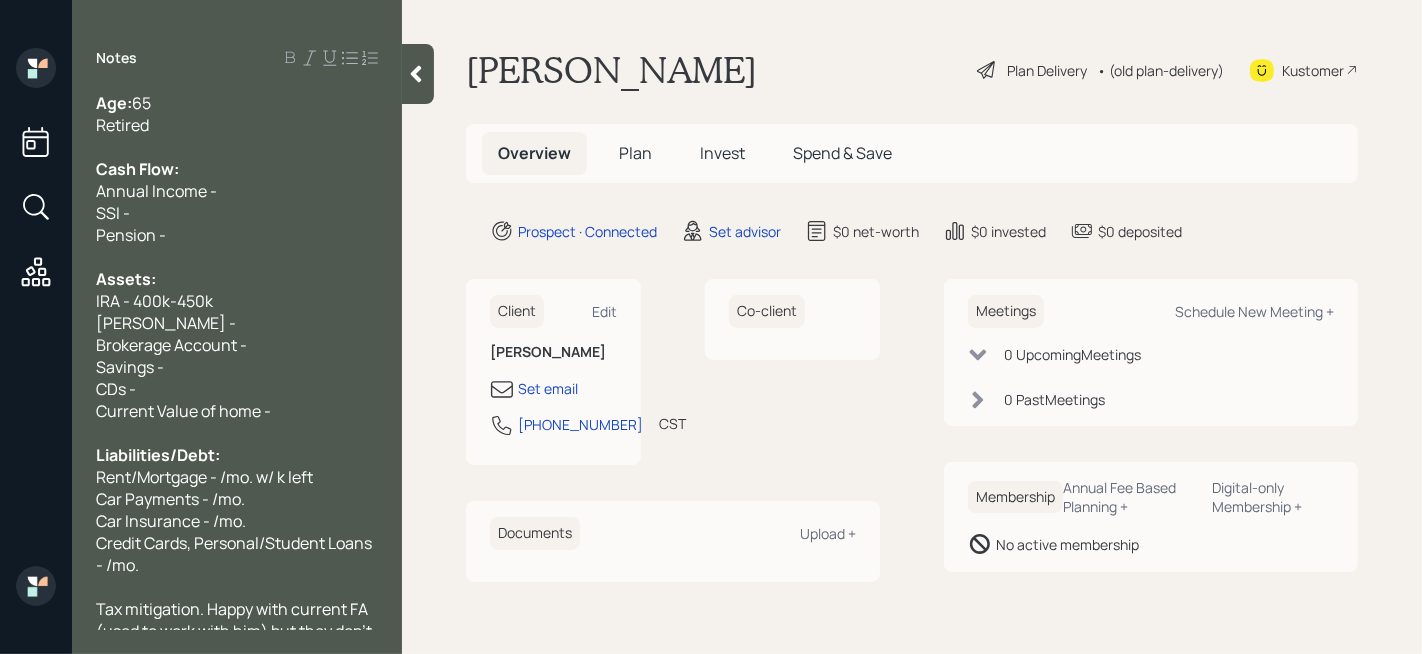 click at bounding box center (237, 147) 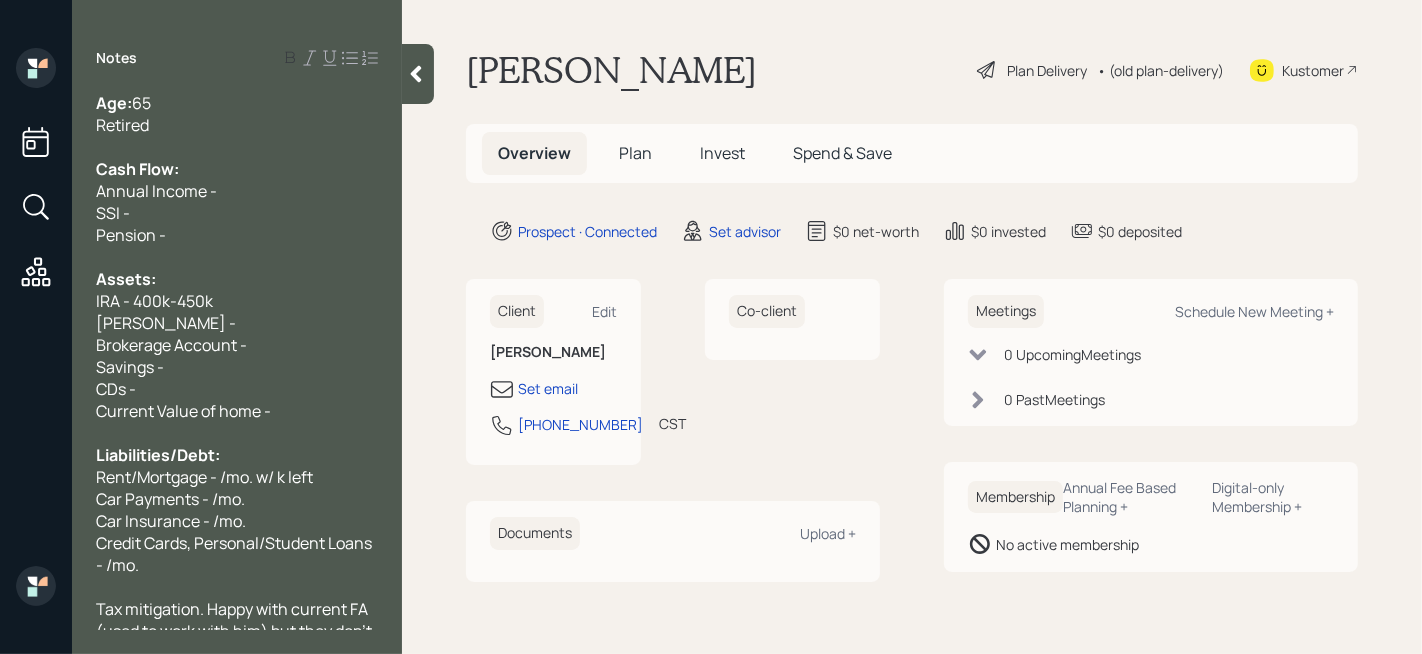 click on "Cash Flow:" at bounding box center (237, 169) 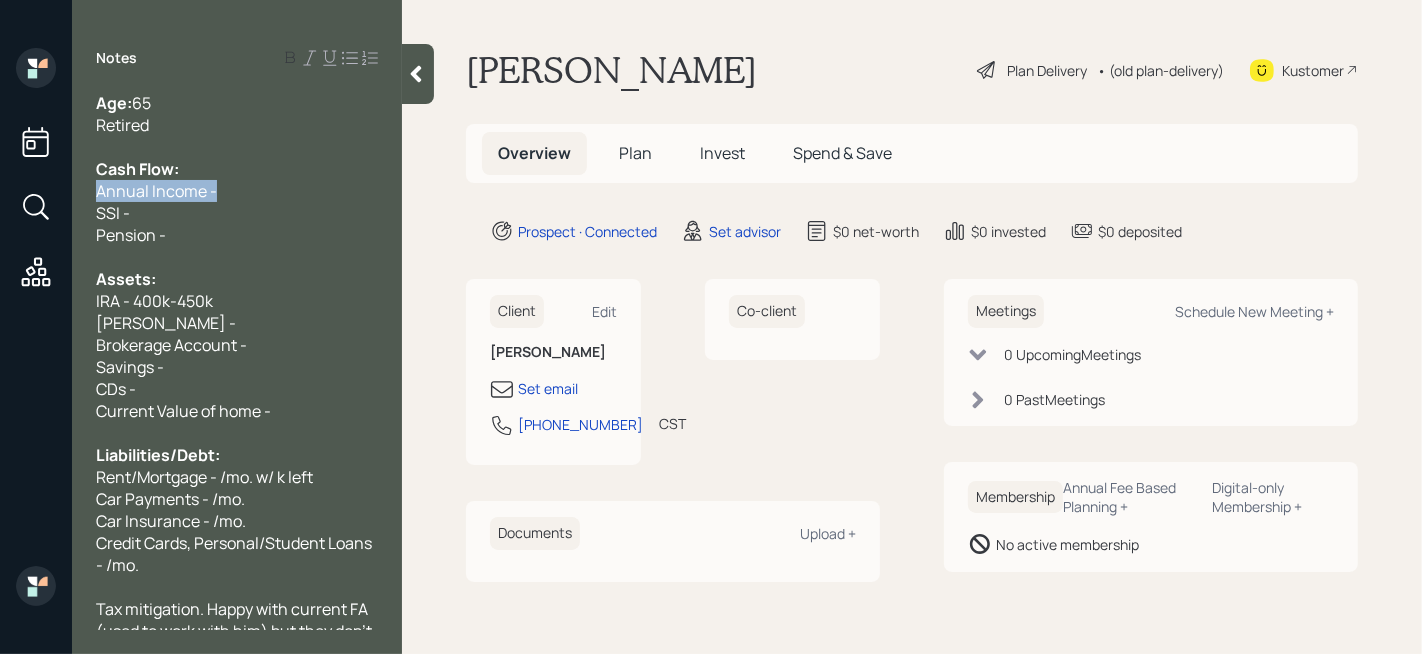 drag, startPoint x: 264, startPoint y: 185, endPoint x: 63, endPoint y: 185, distance: 201 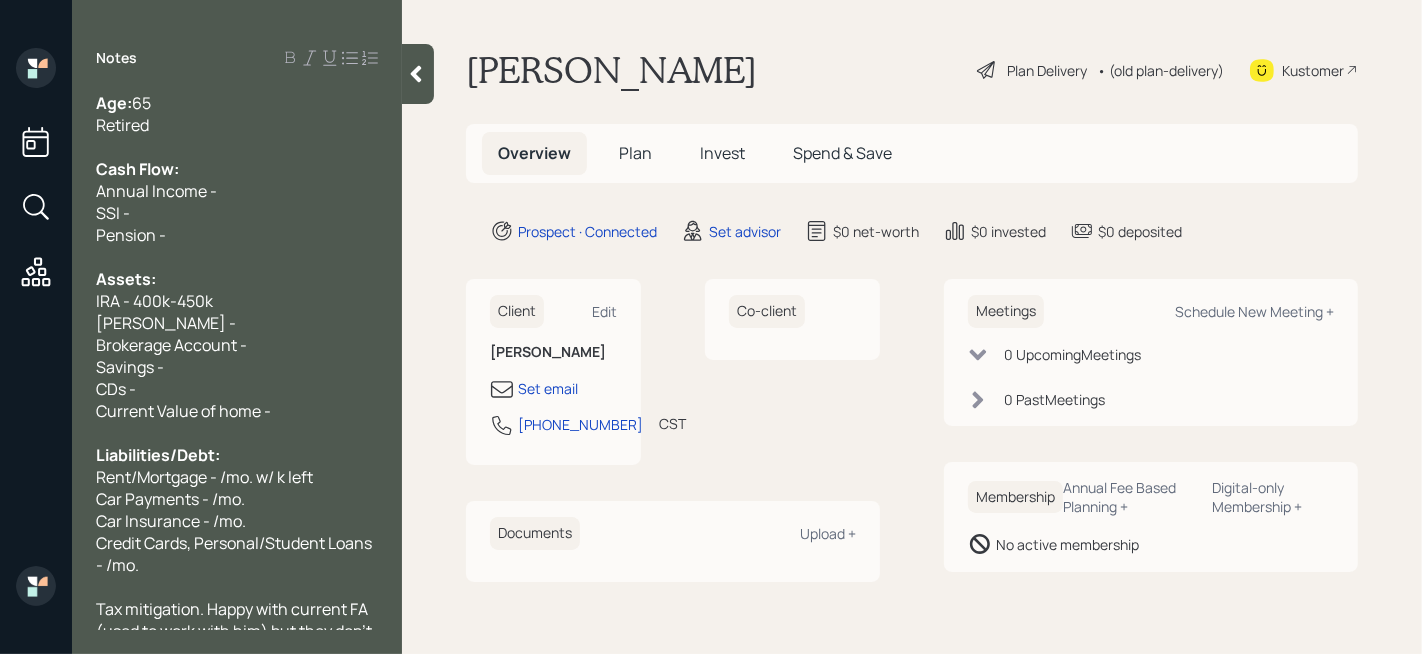 click on "Annual Income -" at bounding box center [156, 191] 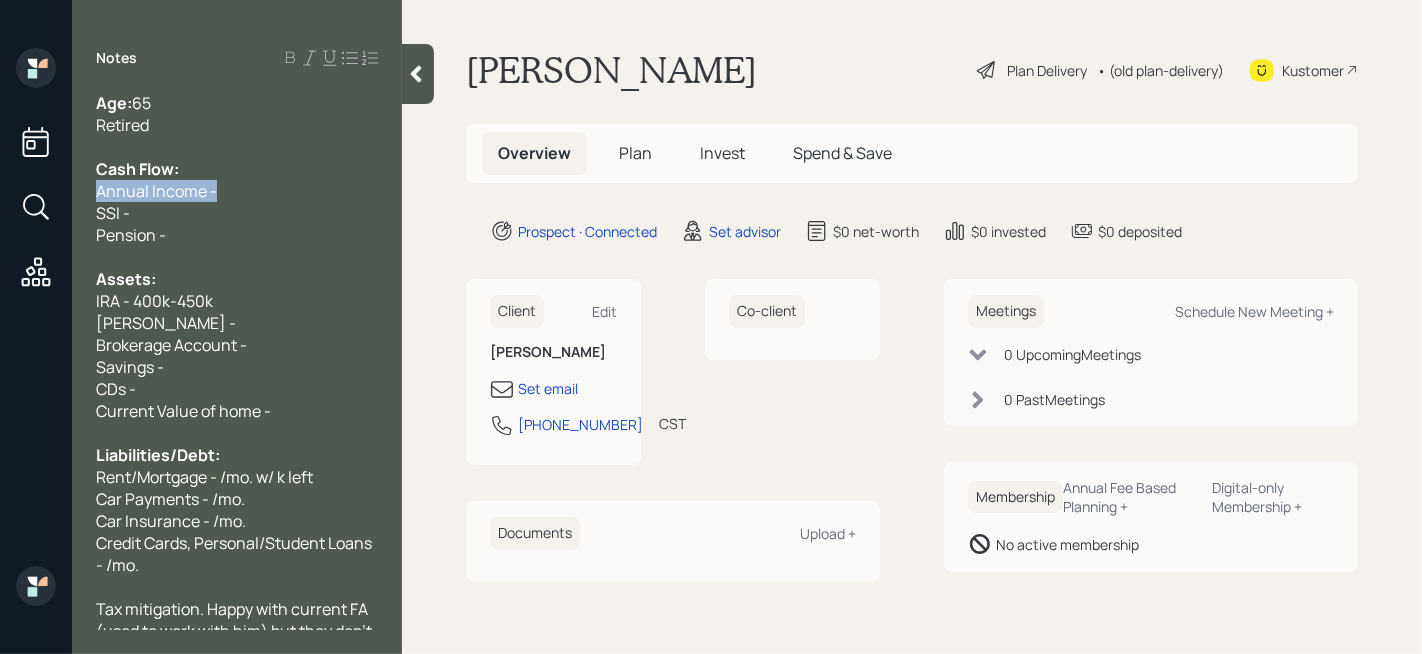 drag, startPoint x: 216, startPoint y: 189, endPoint x: 50, endPoint y: 189, distance: 166 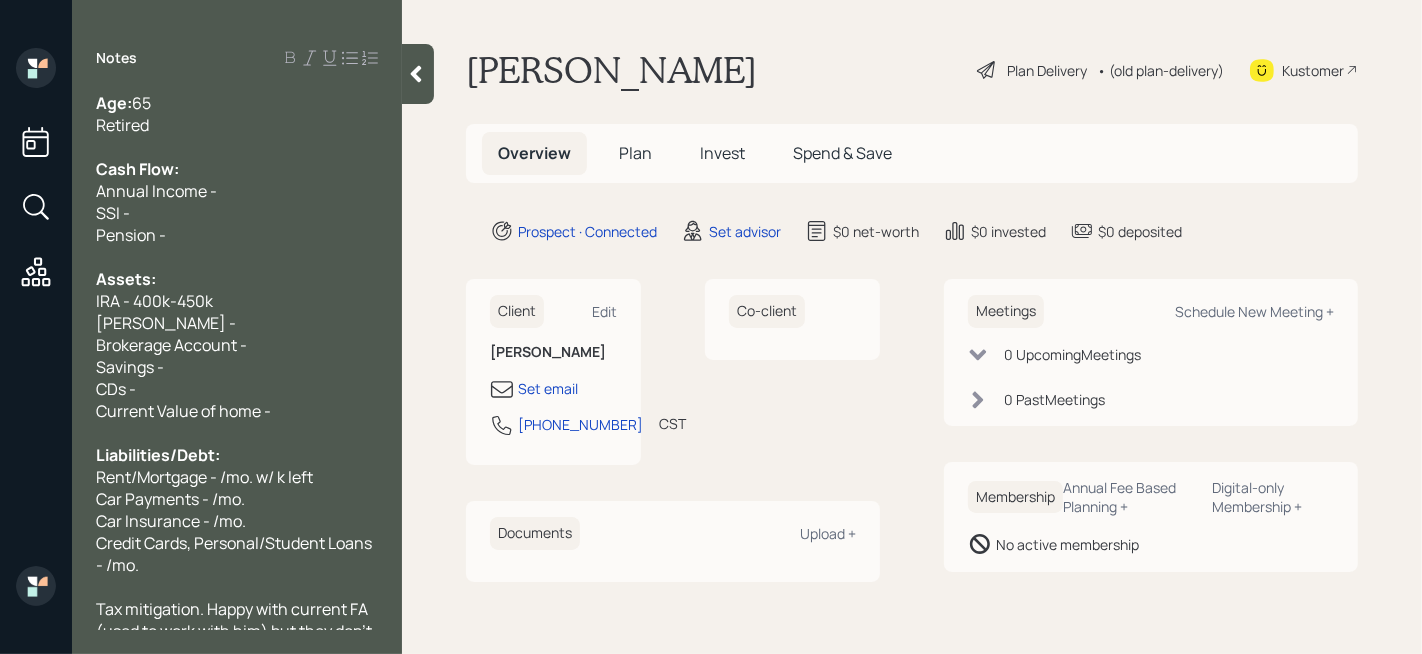 click on "Annual Income -" at bounding box center (156, 191) 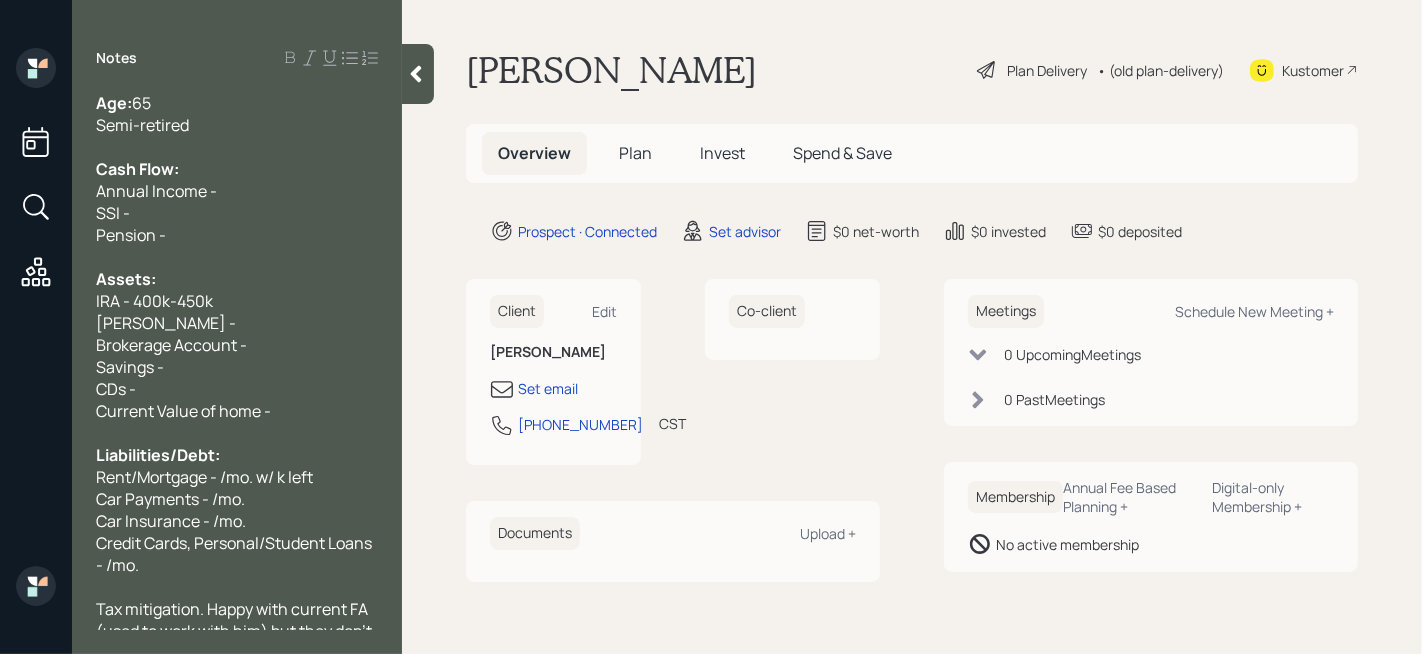 click on "Semi-retired" at bounding box center [237, 125] 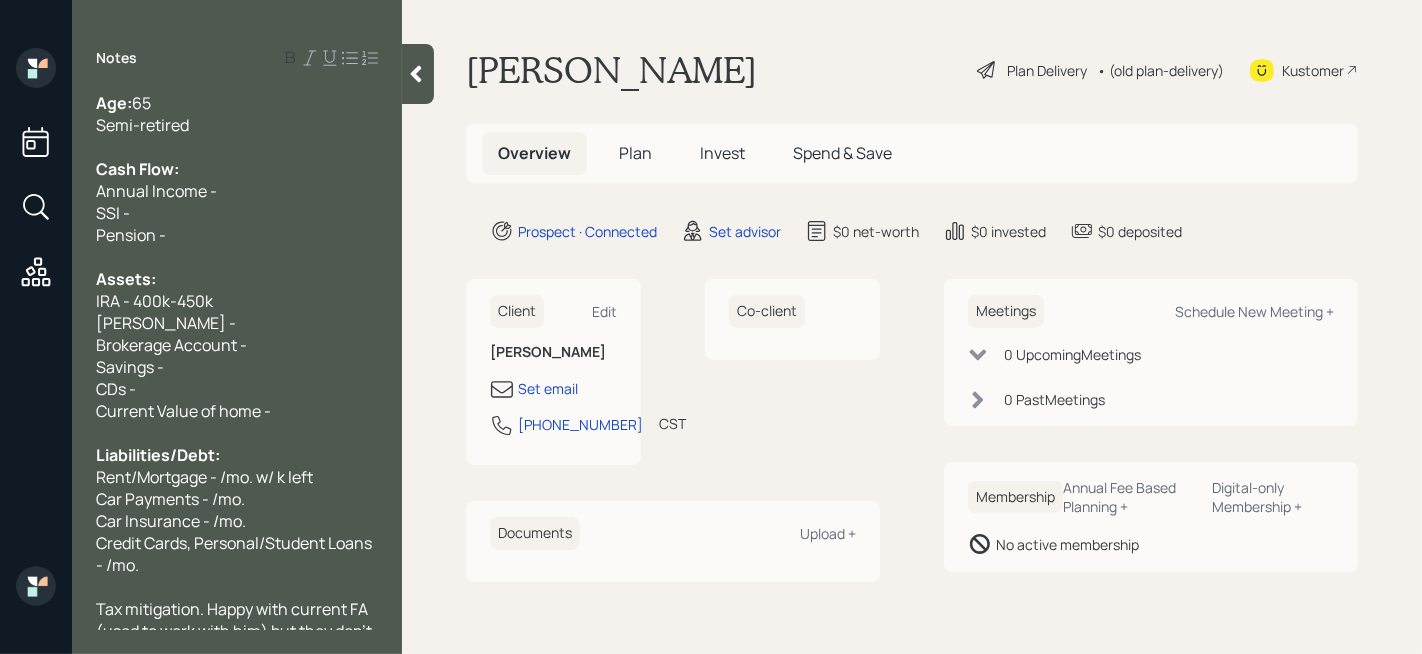 click on "Cash Flow:" at bounding box center (237, 169) 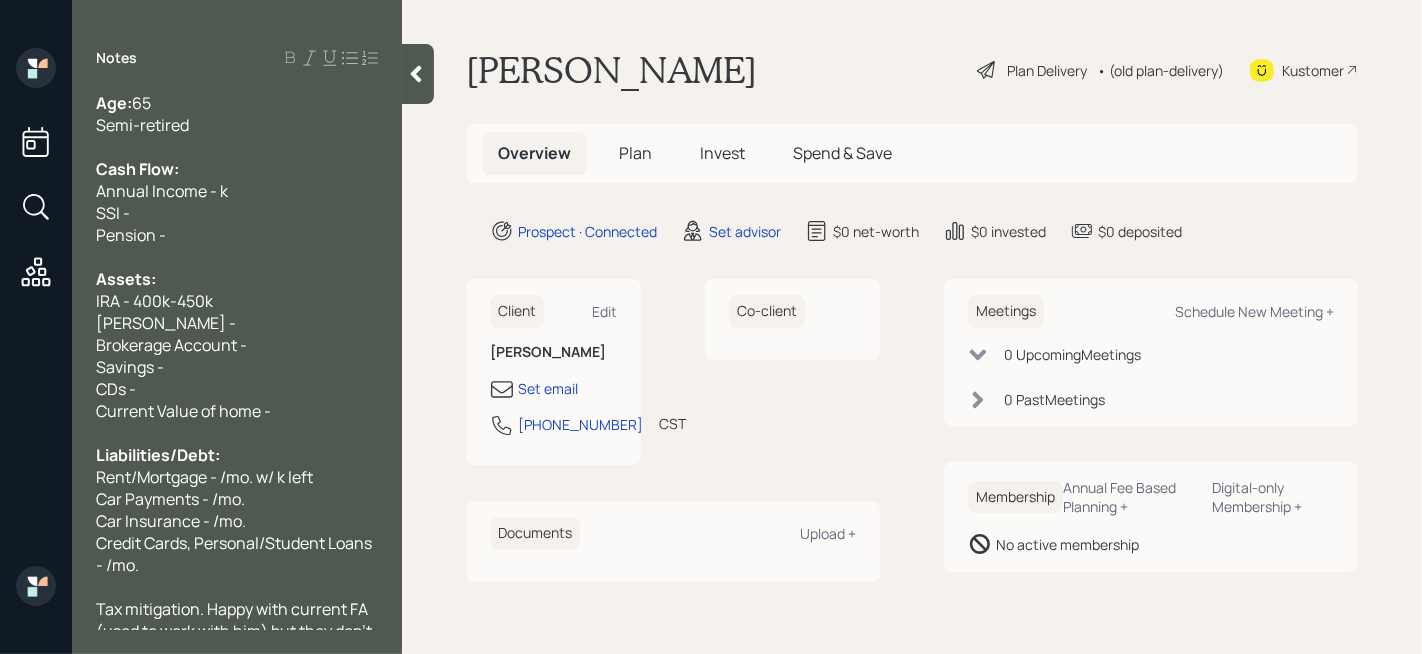 click at bounding box center (237, 257) 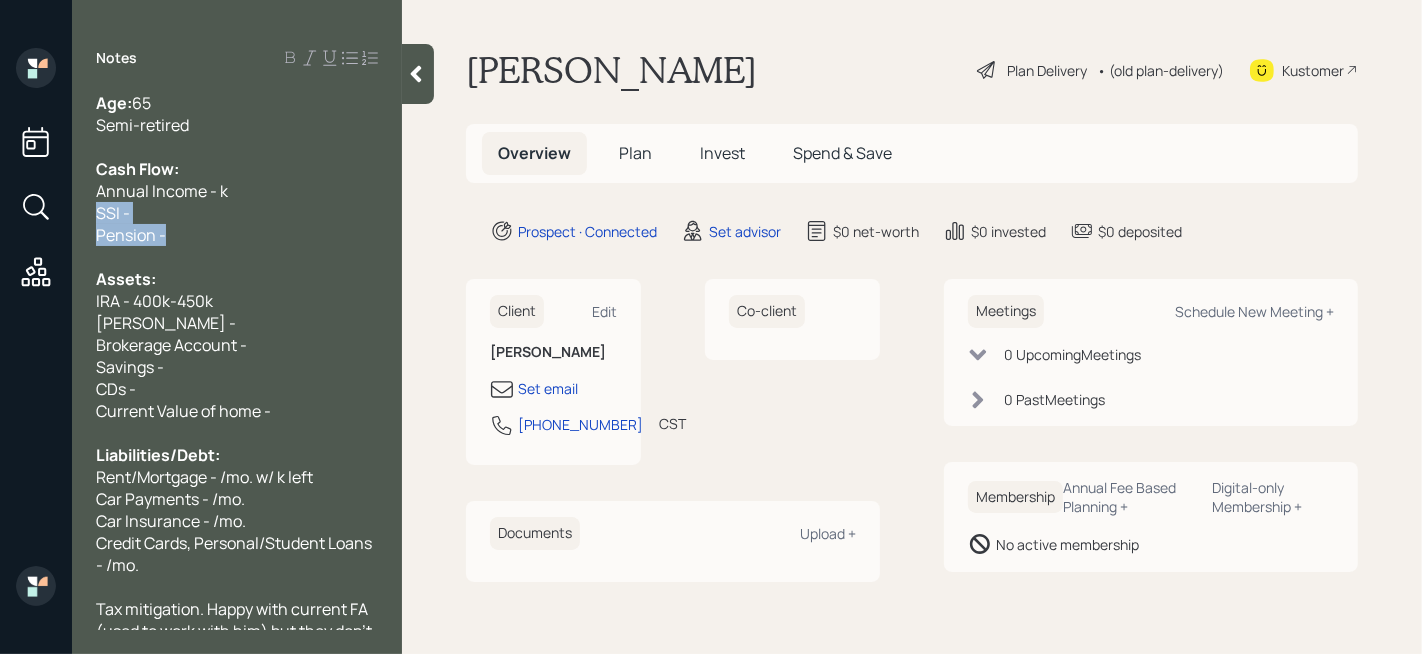drag, startPoint x: 220, startPoint y: 230, endPoint x: 56, endPoint y: 208, distance: 165.46902 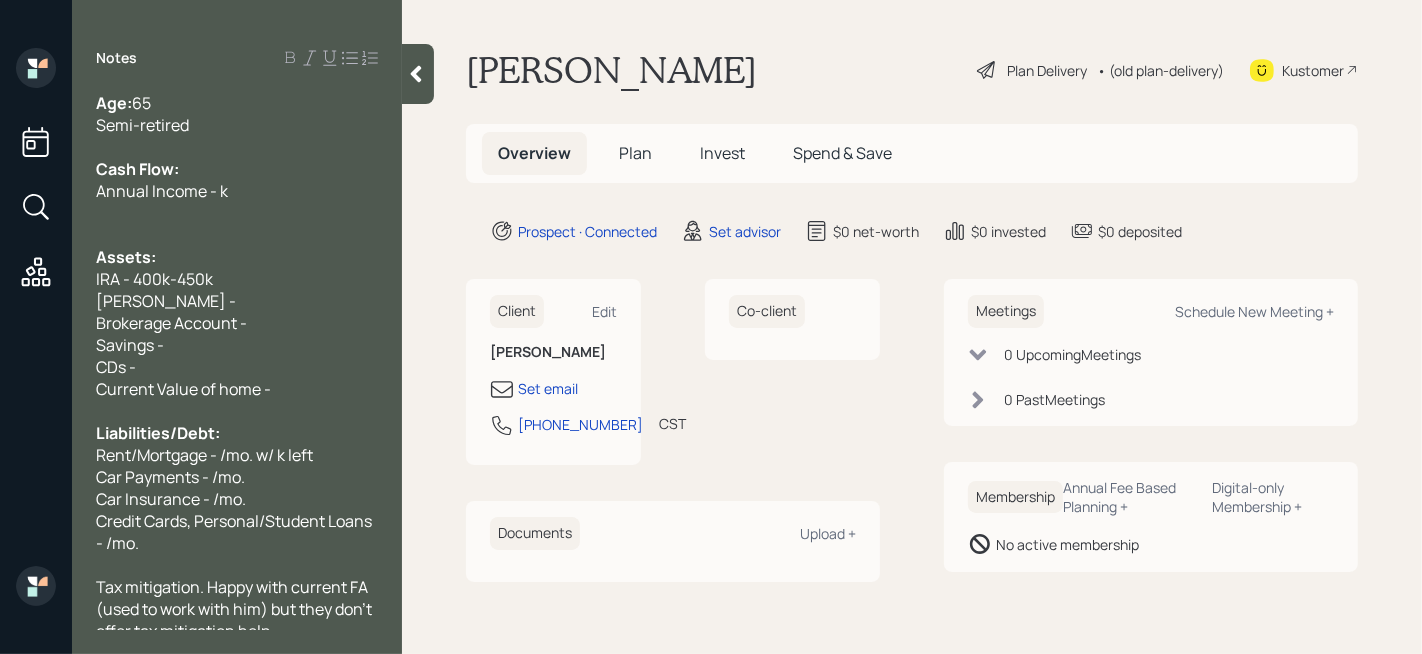 click on "Annual Income - k" at bounding box center (162, 191) 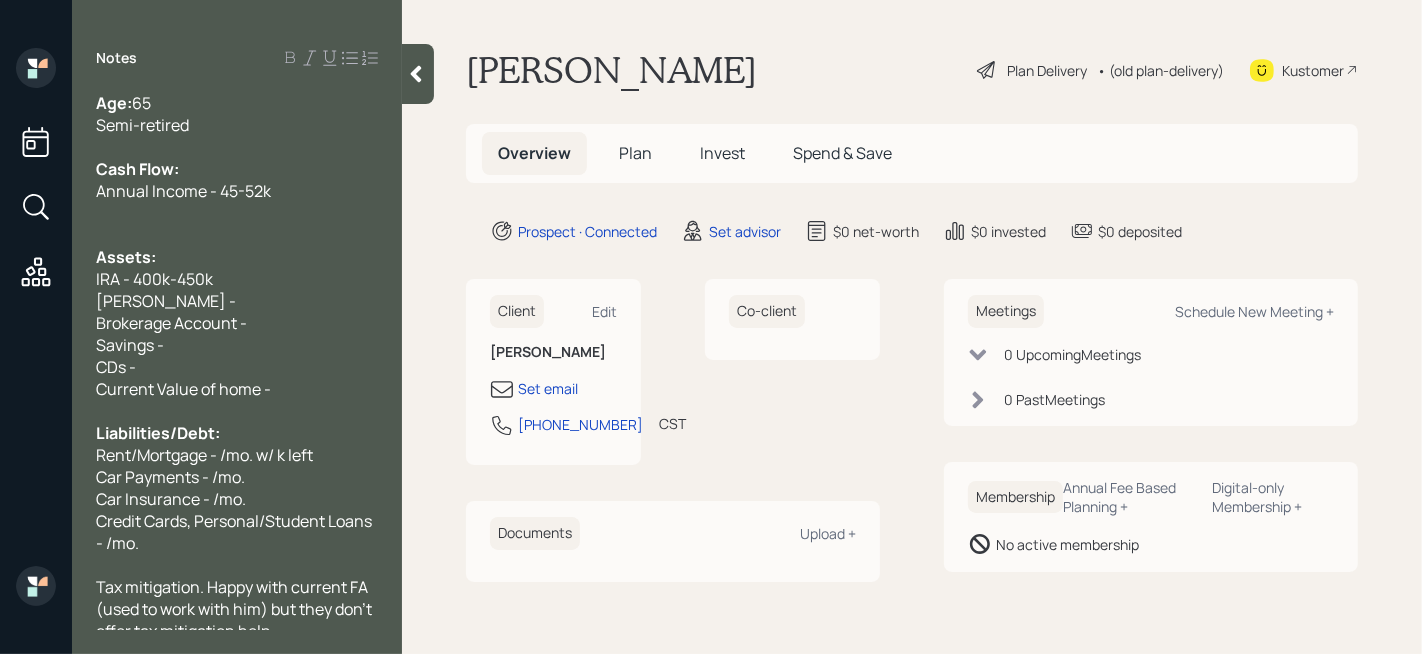 click at bounding box center (237, 213) 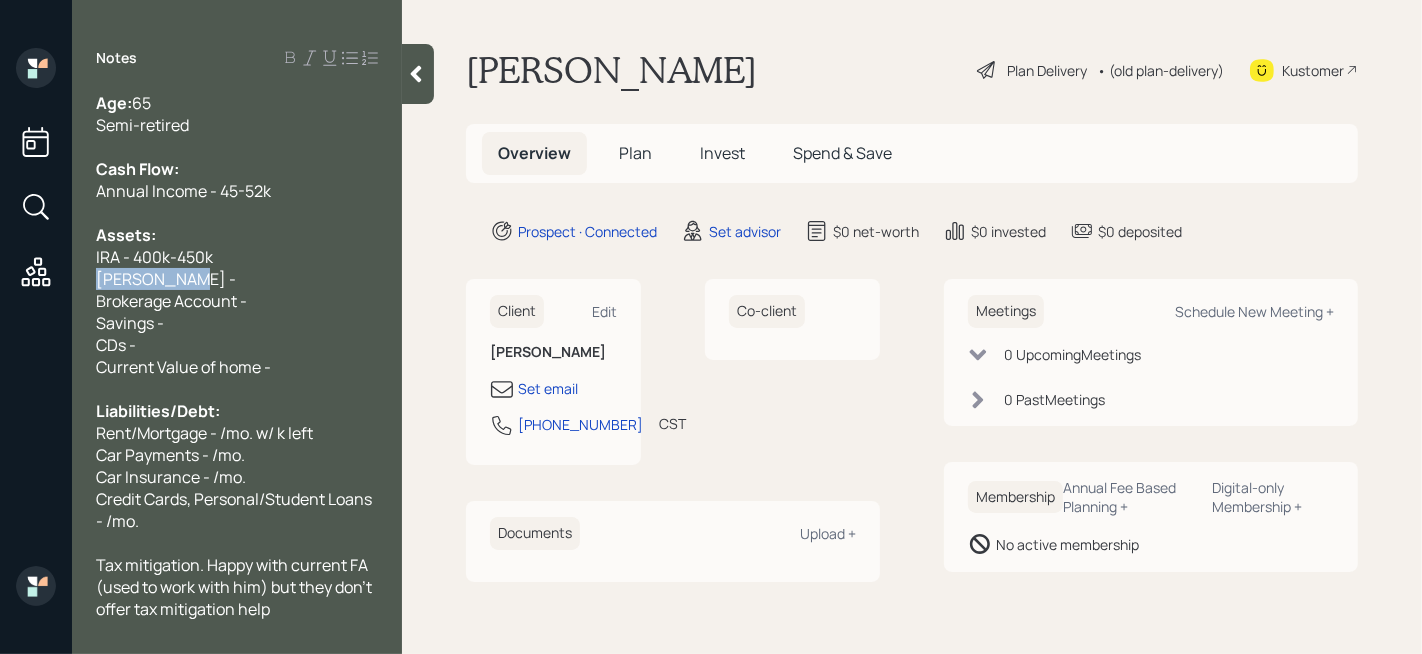 drag, startPoint x: 267, startPoint y: 275, endPoint x: 0, endPoint y: 275, distance: 267 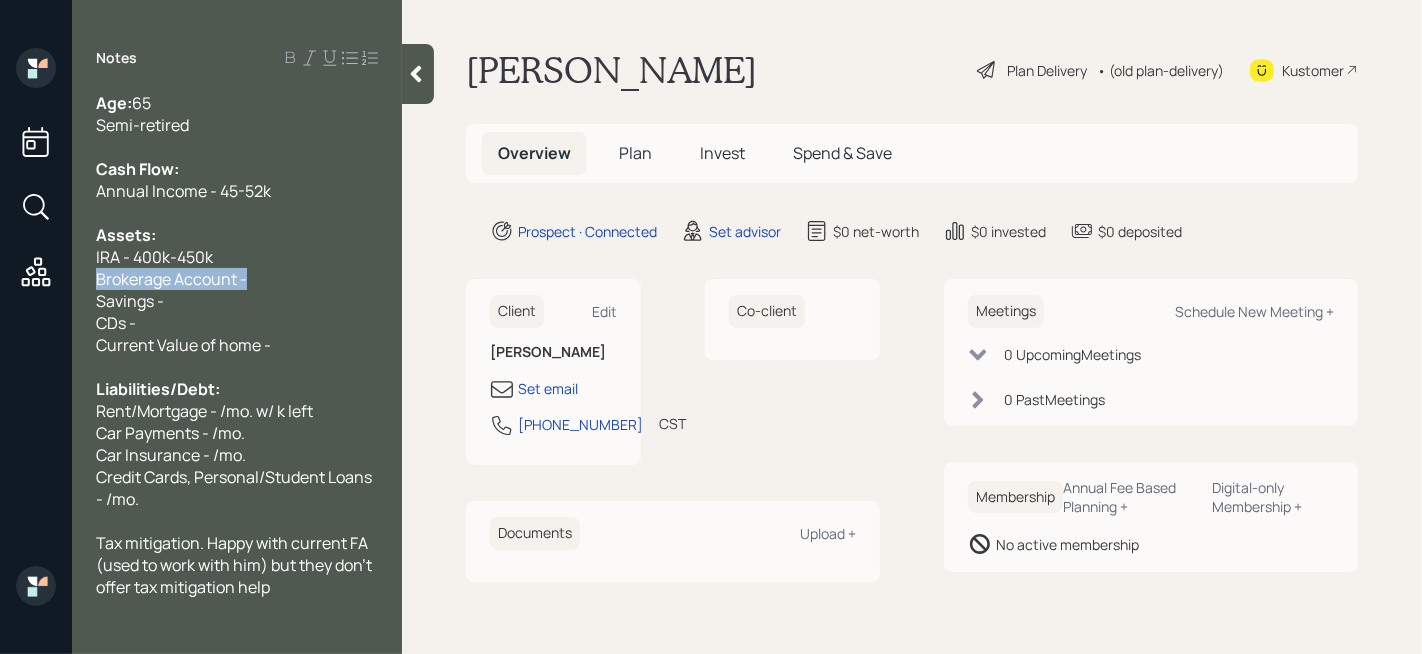 drag, startPoint x: 293, startPoint y: 284, endPoint x: 0, endPoint y: 284, distance: 293 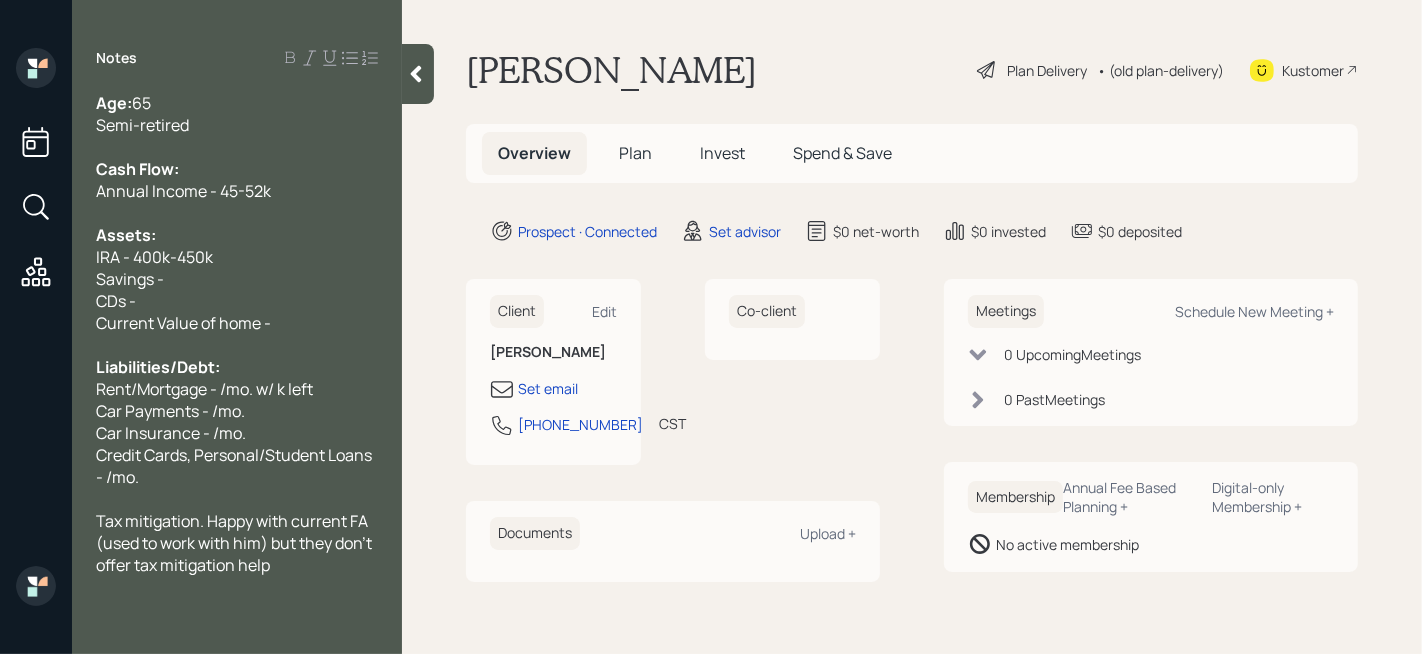 click on "Savings -" at bounding box center [237, 279] 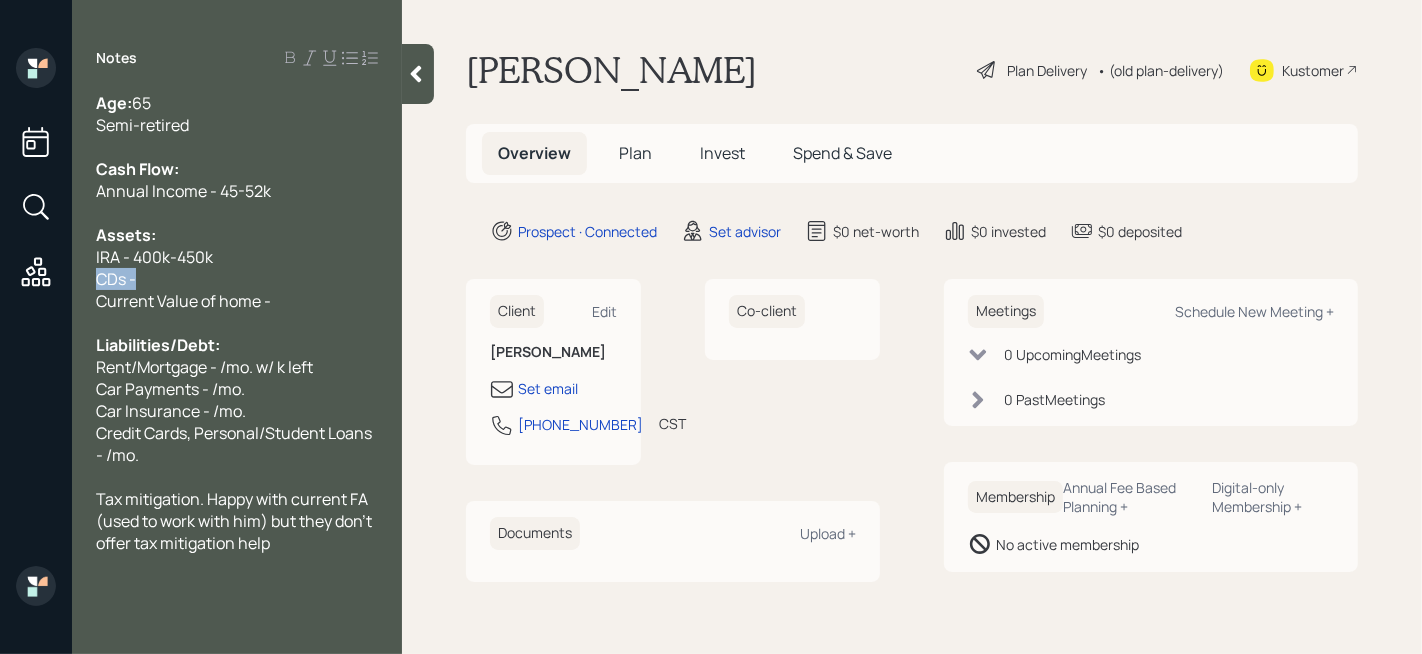 drag, startPoint x: 281, startPoint y: 272, endPoint x: 0, endPoint y: 272, distance: 281 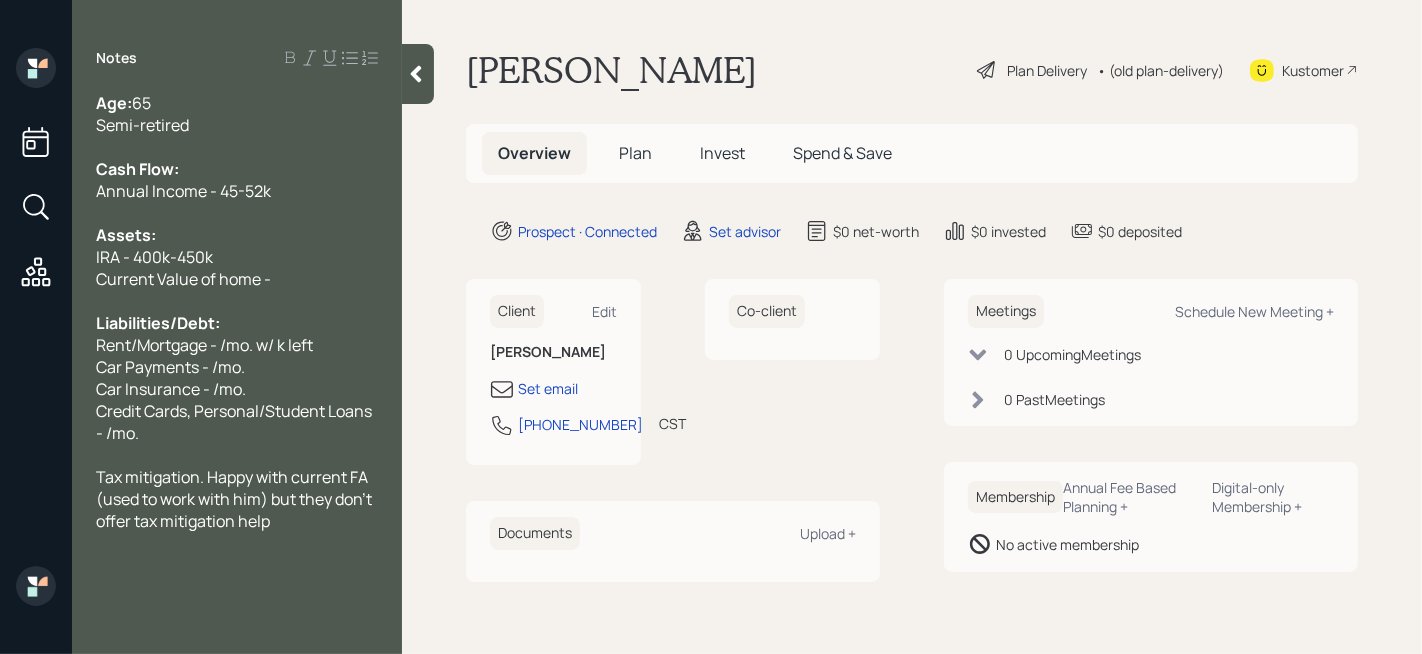 click on "Current Value of home -" at bounding box center [237, 279] 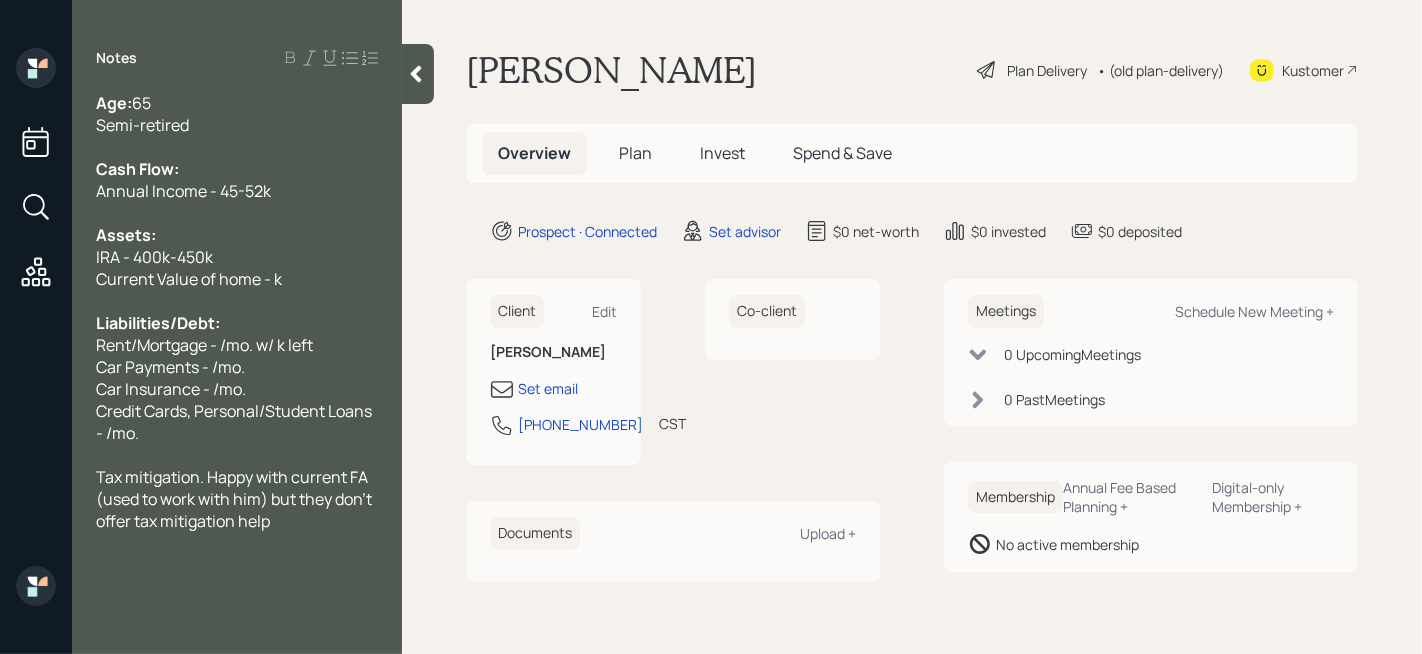 click on "Current Value of home - k" at bounding box center [189, 279] 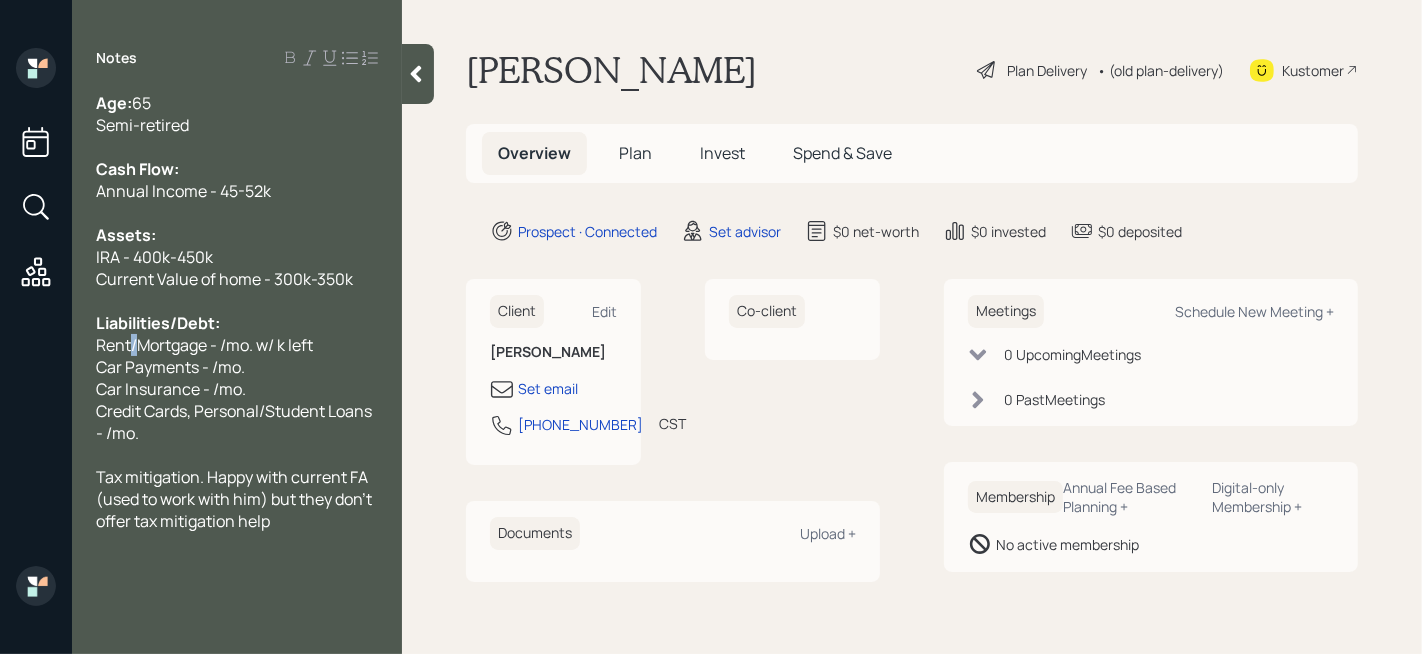 drag, startPoint x: 139, startPoint y: 347, endPoint x: 0, endPoint y: 347, distance: 139 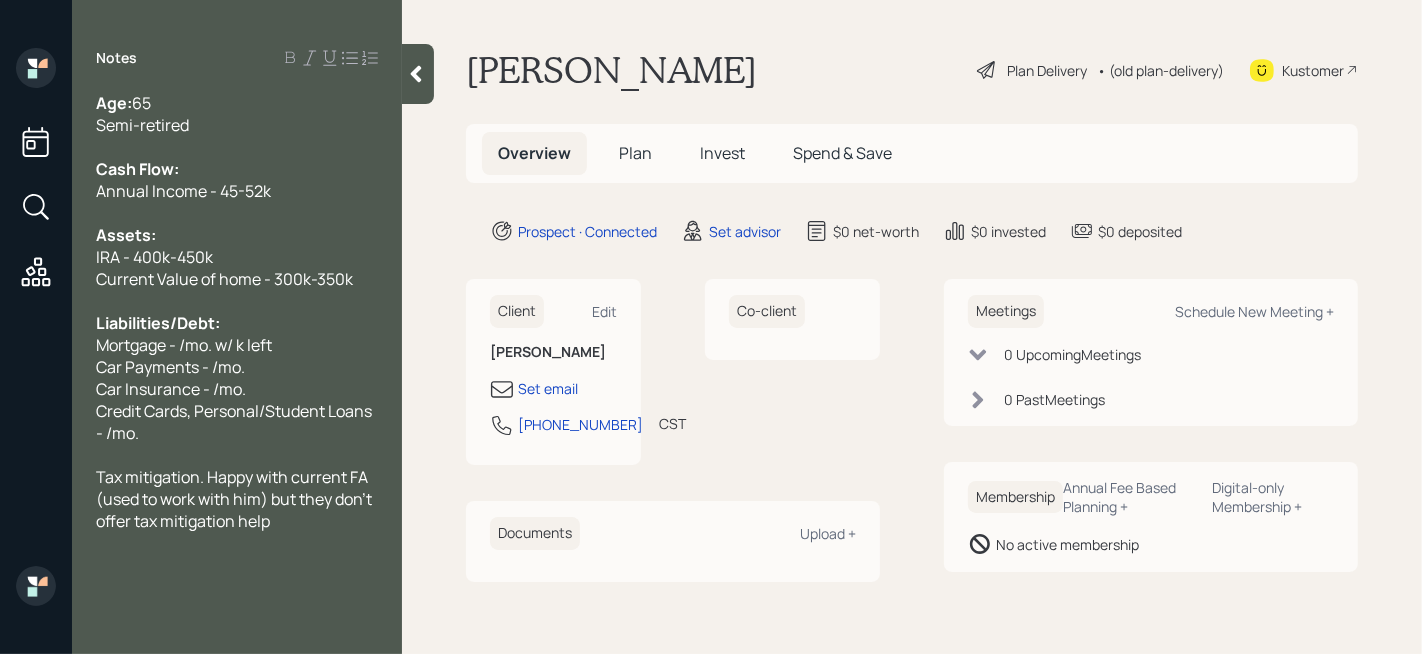 click on "Mortgage - /mo. w/ k left" at bounding box center [184, 345] 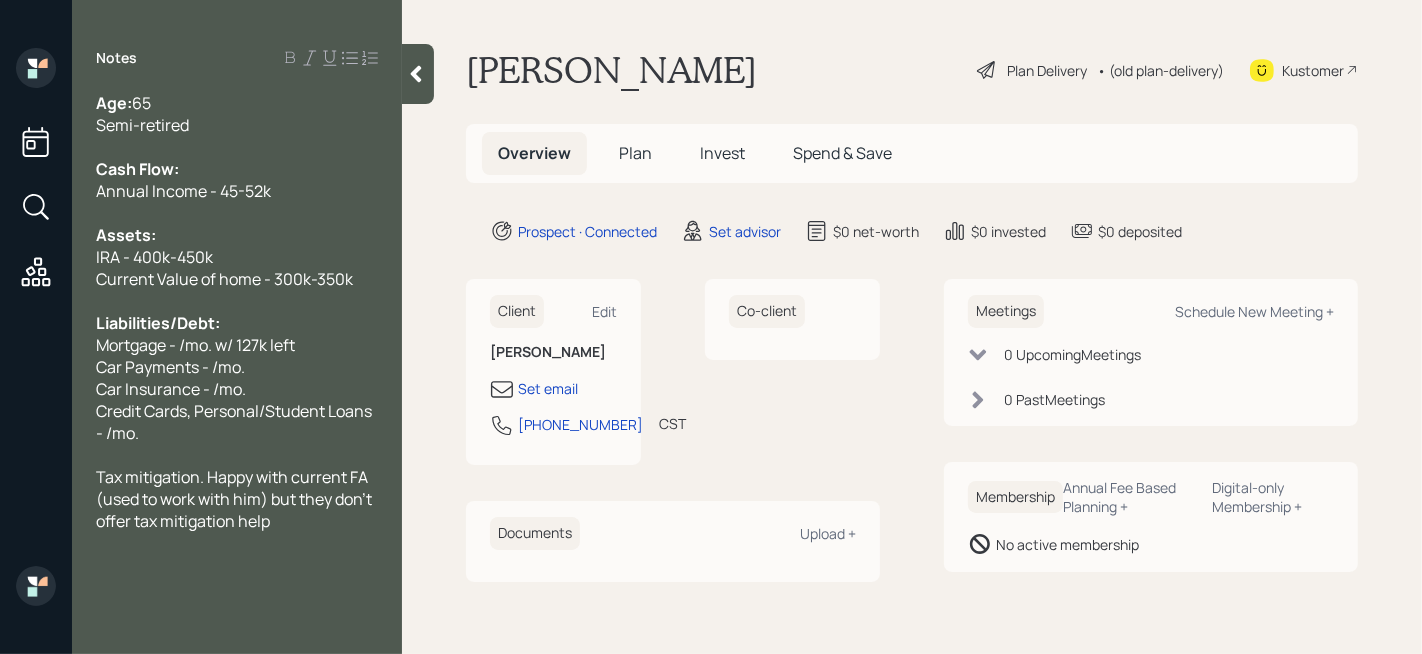 click on "Mortgage - /mo. w/ 127k left" at bounding box center [195, 345] 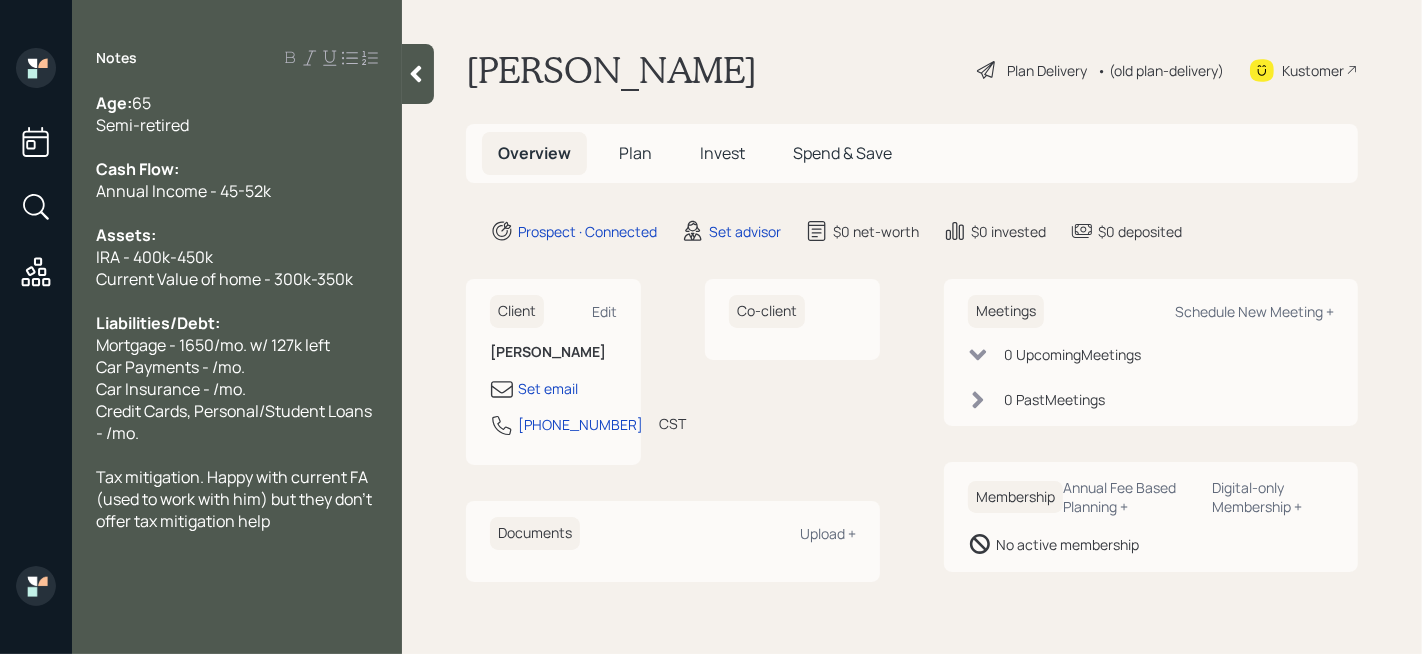 click on "Credit Cards, Personal/Student Loans - /mo." at bounding box center (237, 422) 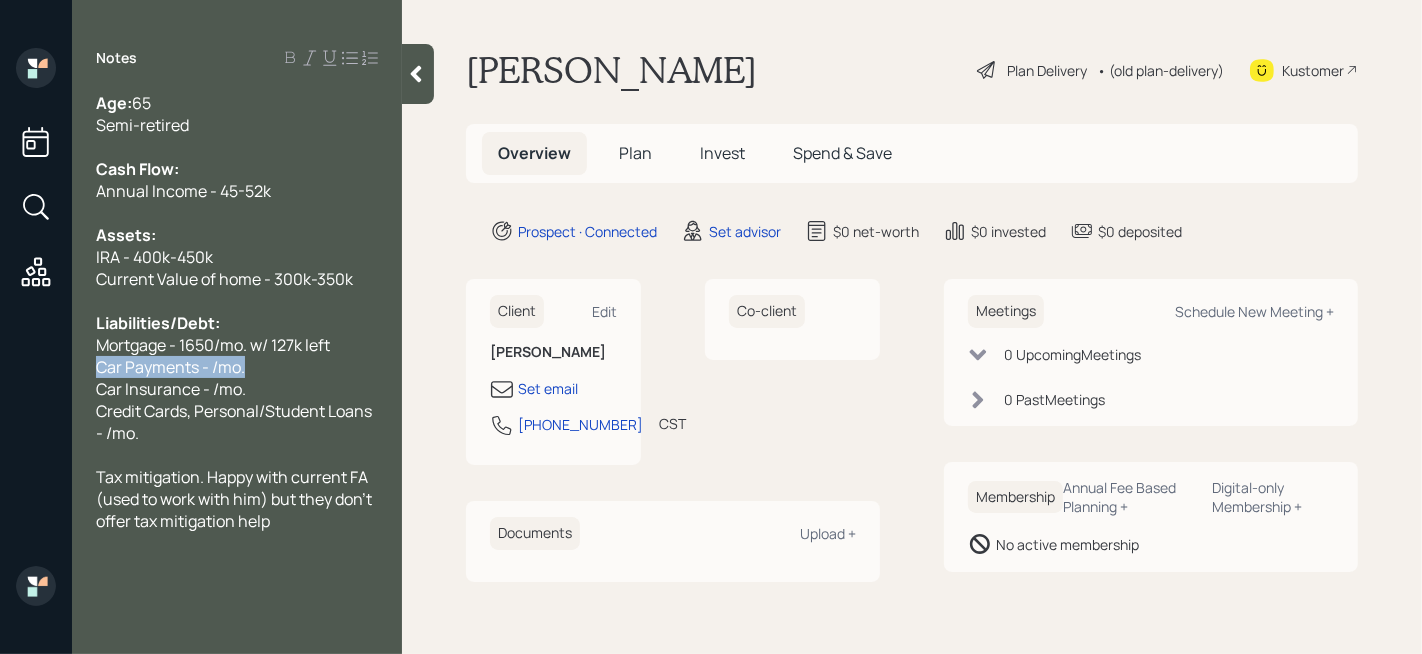 drag, startPoint x: 249, startPoint y: 367, endPoint x: 0, endPoint y: 367, distance: 249 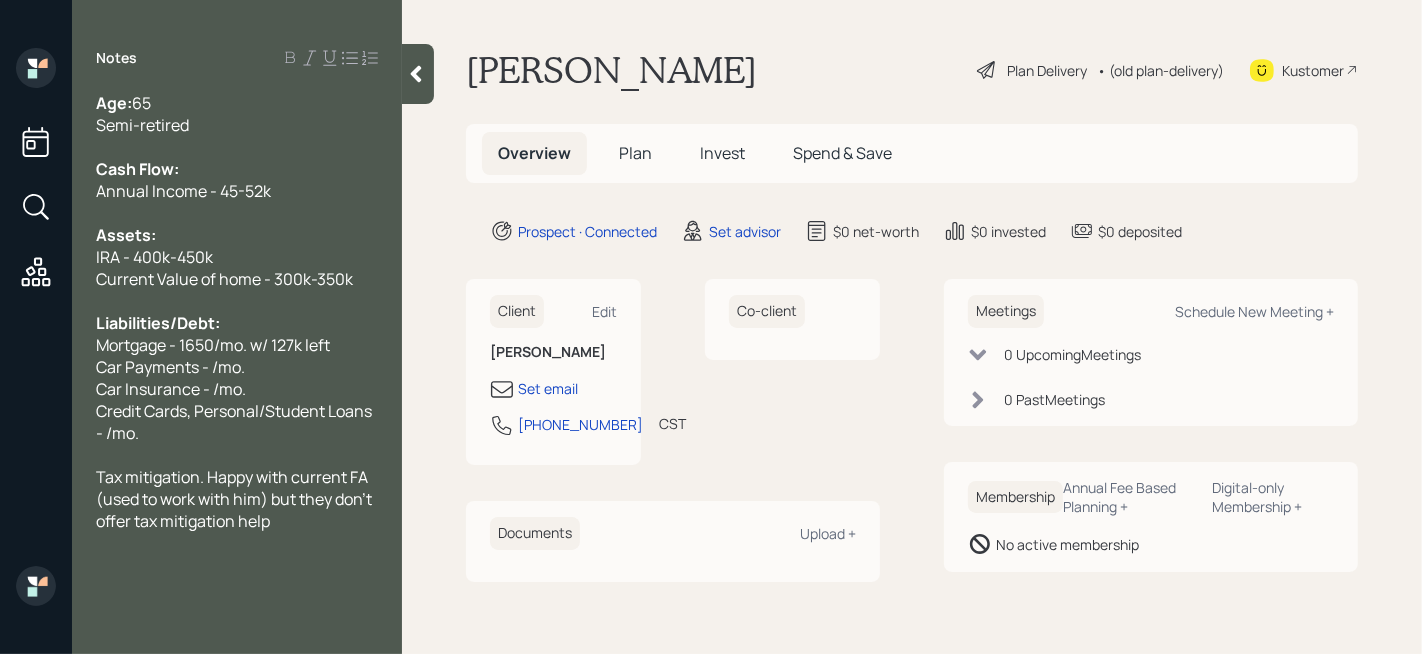 click on "Mortgage - 1650/mo. w/ 127k left" at bounding box center (213, 345) 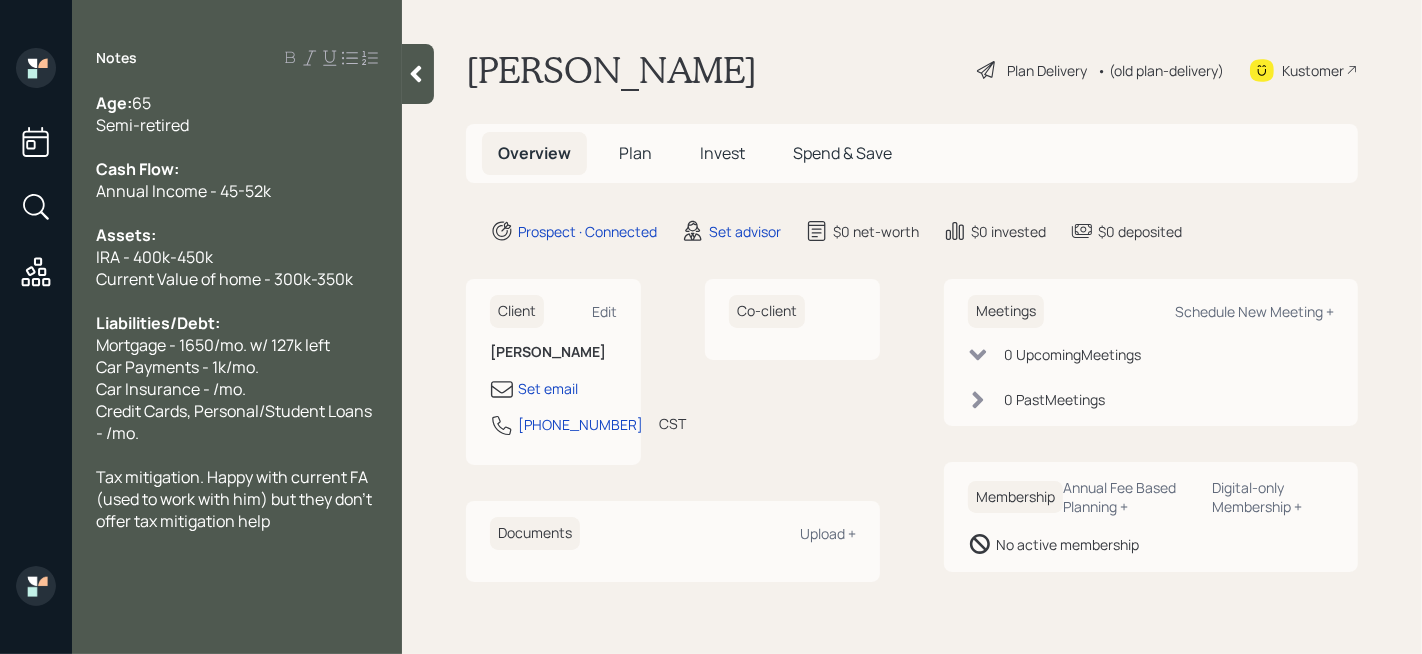 click on "Car Payments - 1k/mo." at bounding box center (237, 367) 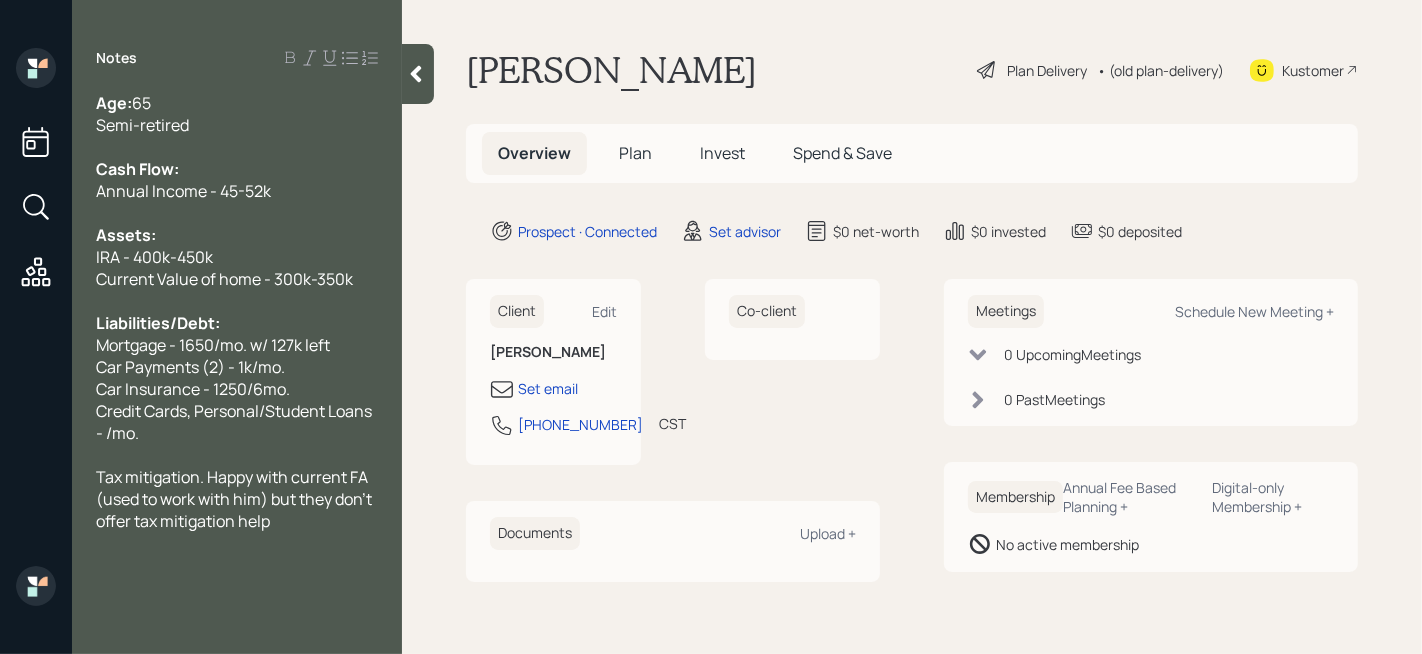 click at bounding box center (237, 455) 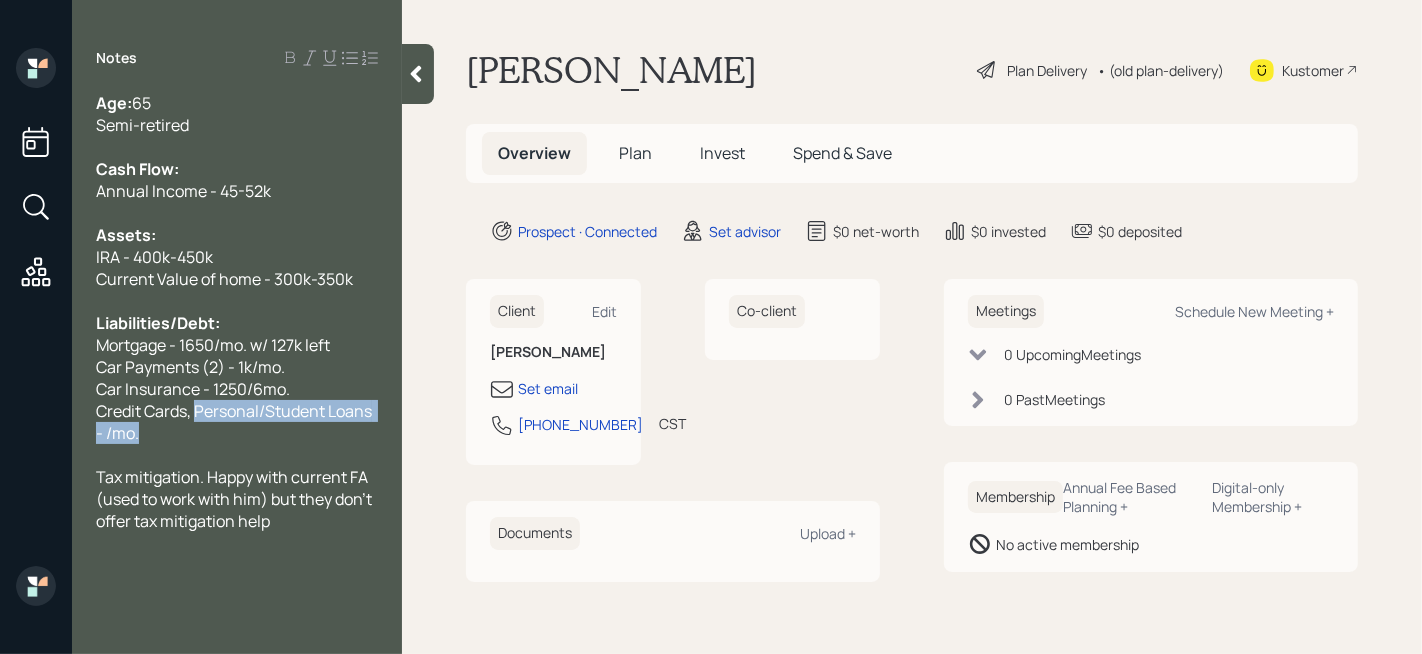 drag, startPoint x: 195, startPoint y: 412, endPoint x: 226, endPoint y: 440, distance: 41.773197 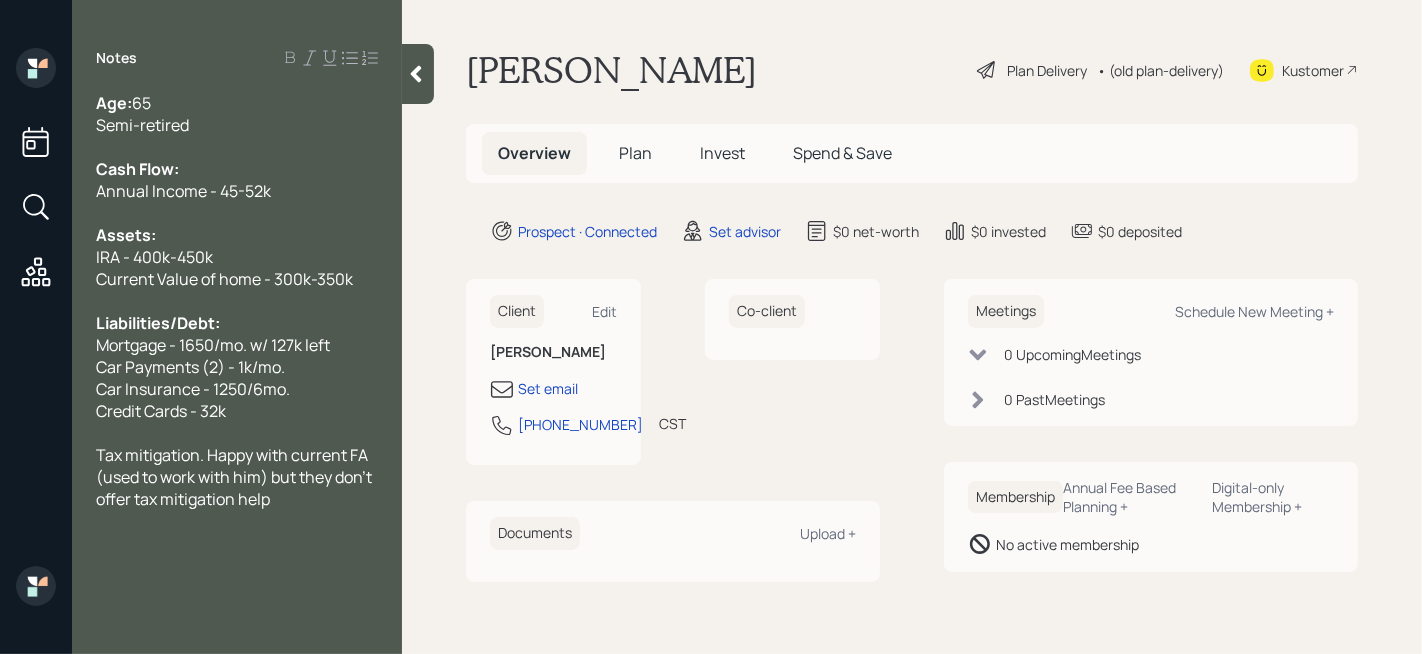 click at bounding box center (237, 433) 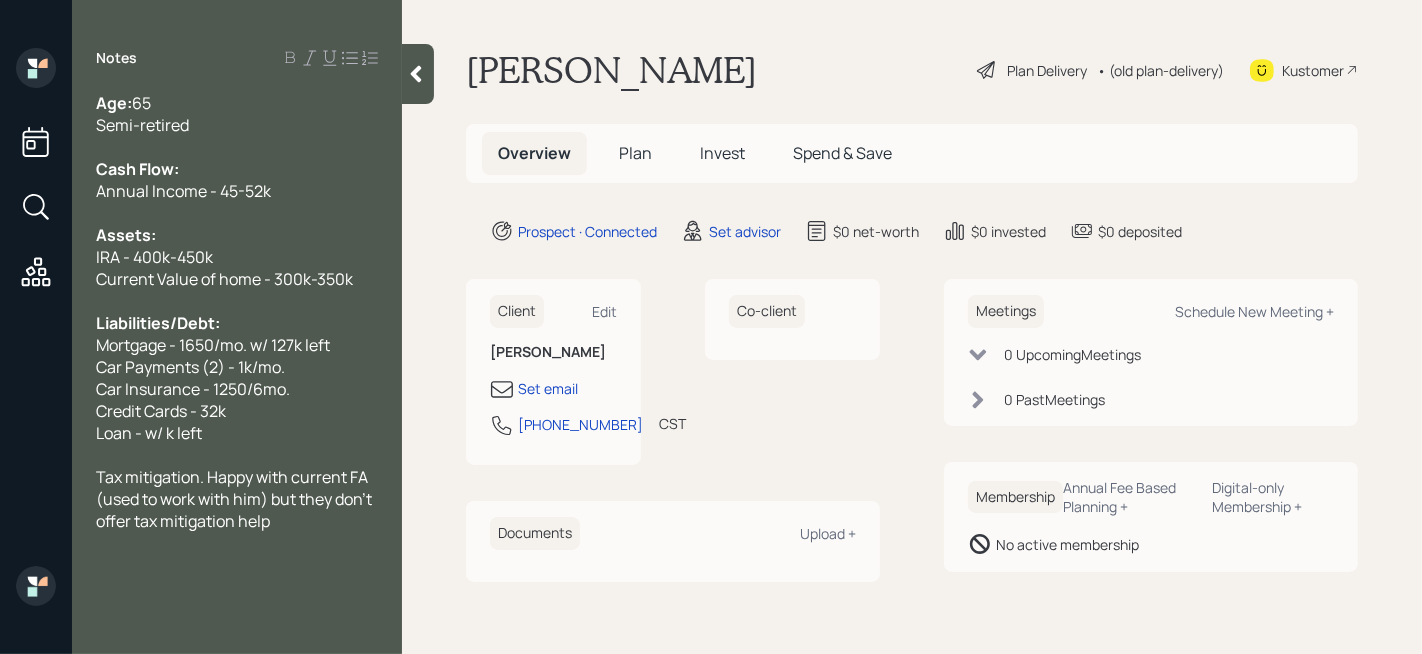 click on "Credit Cards - 32k" at bounding box center (237, 411) 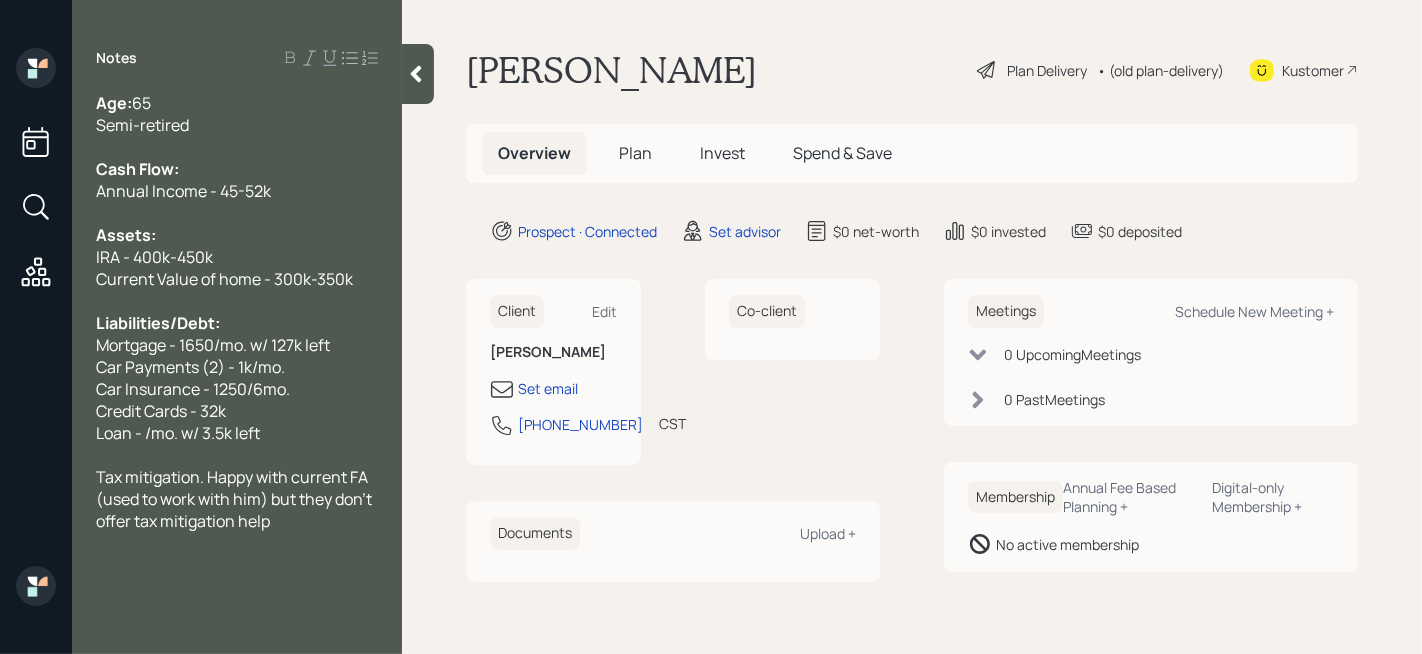 click on "Credit Cards - 32k" at bounding box center [161, 411] 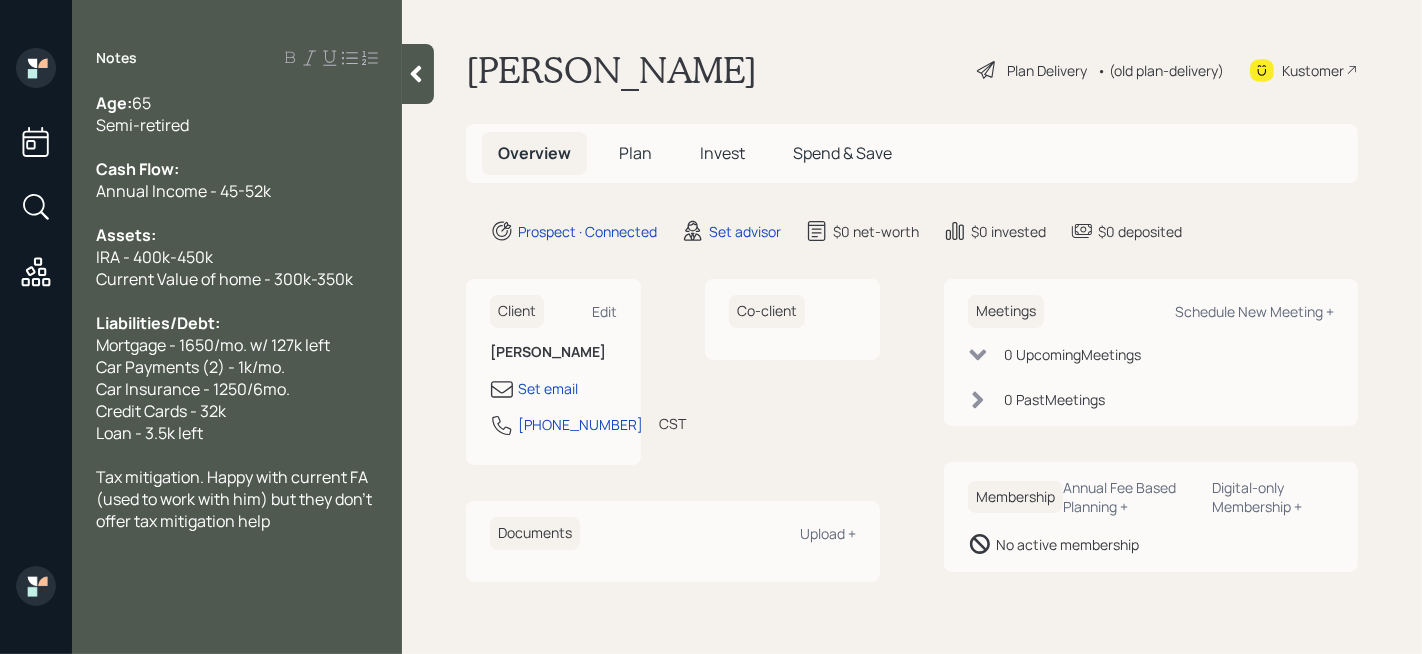 click on "Loan - 3.5k left" at bounding box center (237, 433) 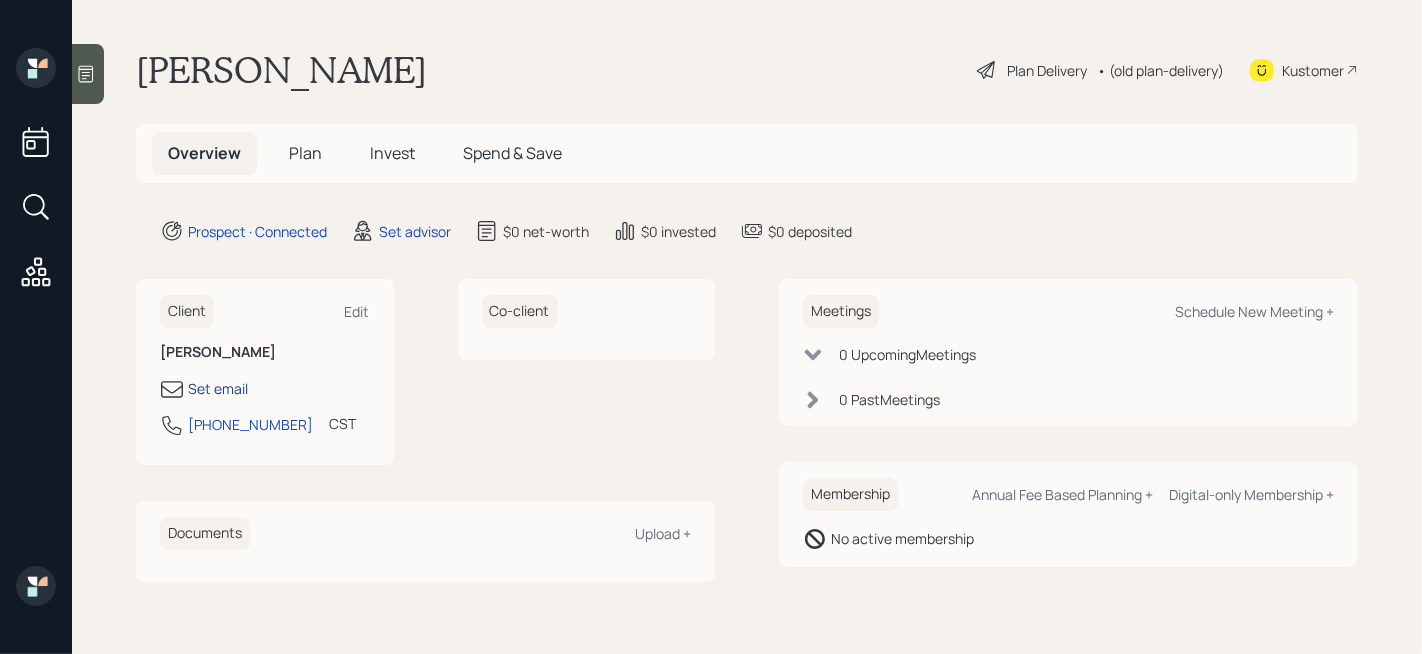 click on "Set email" at bounding box center [218, 388] 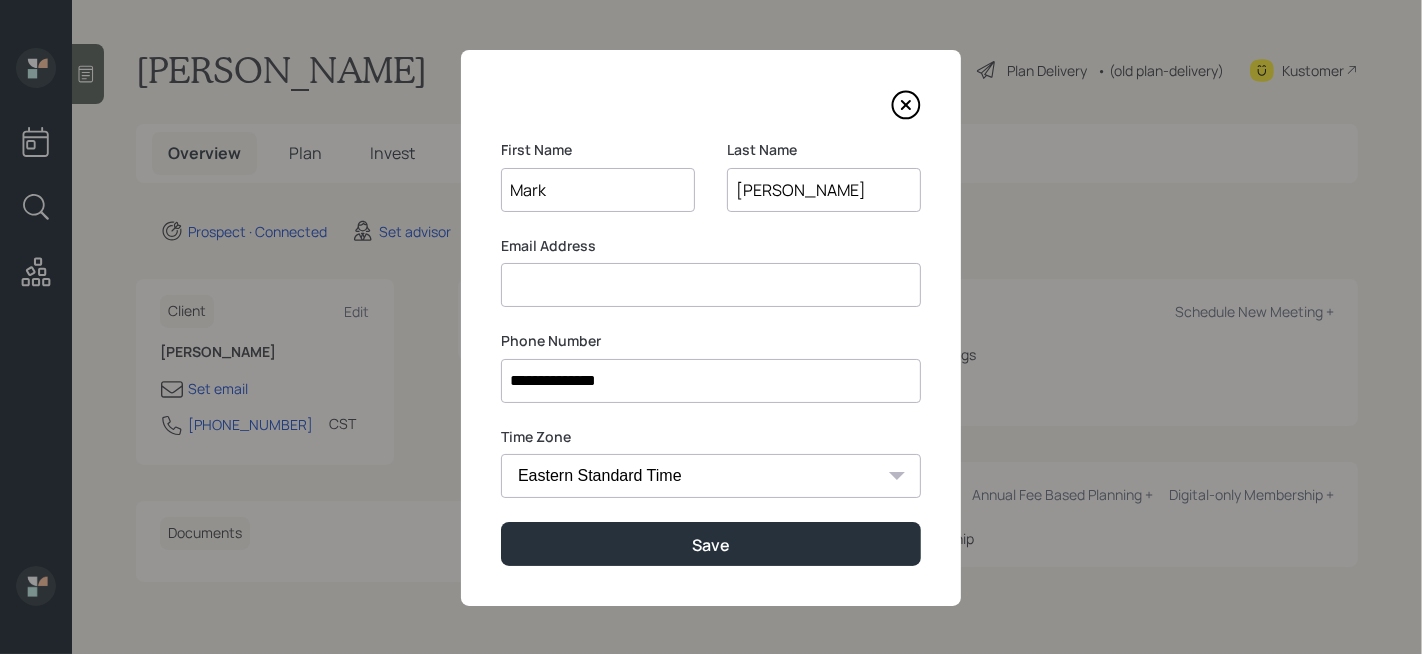 click at bounding box center (711, 285) 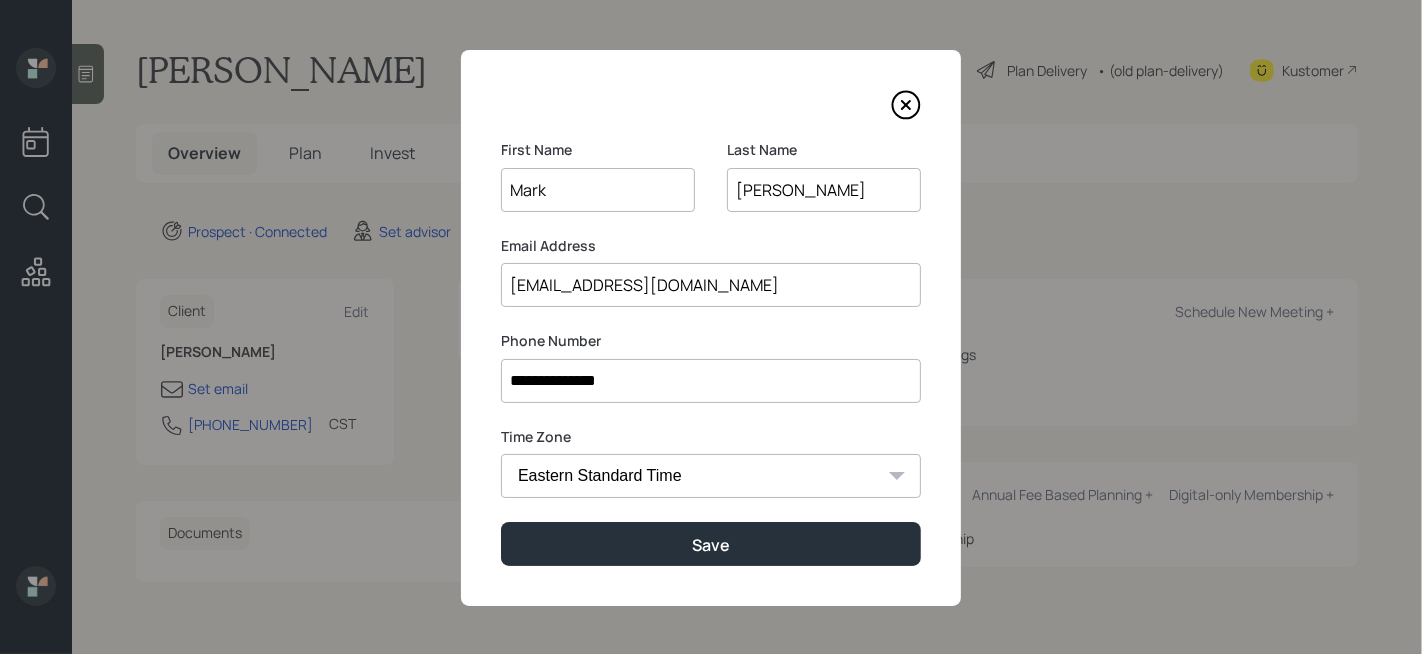 drag, startPoint x: 628, startPoint y: 289, endPoint x: 596, endPoint y: 289, distance: 32 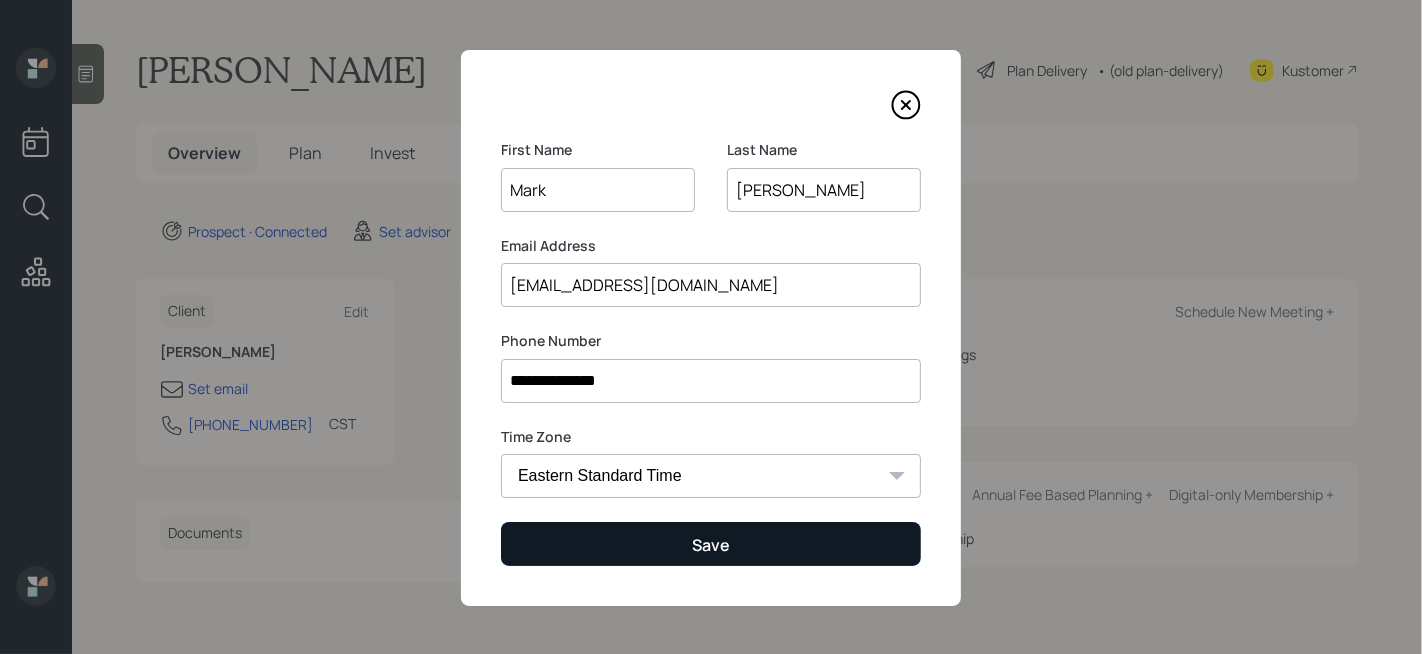 type on "skiranger@aol.com" 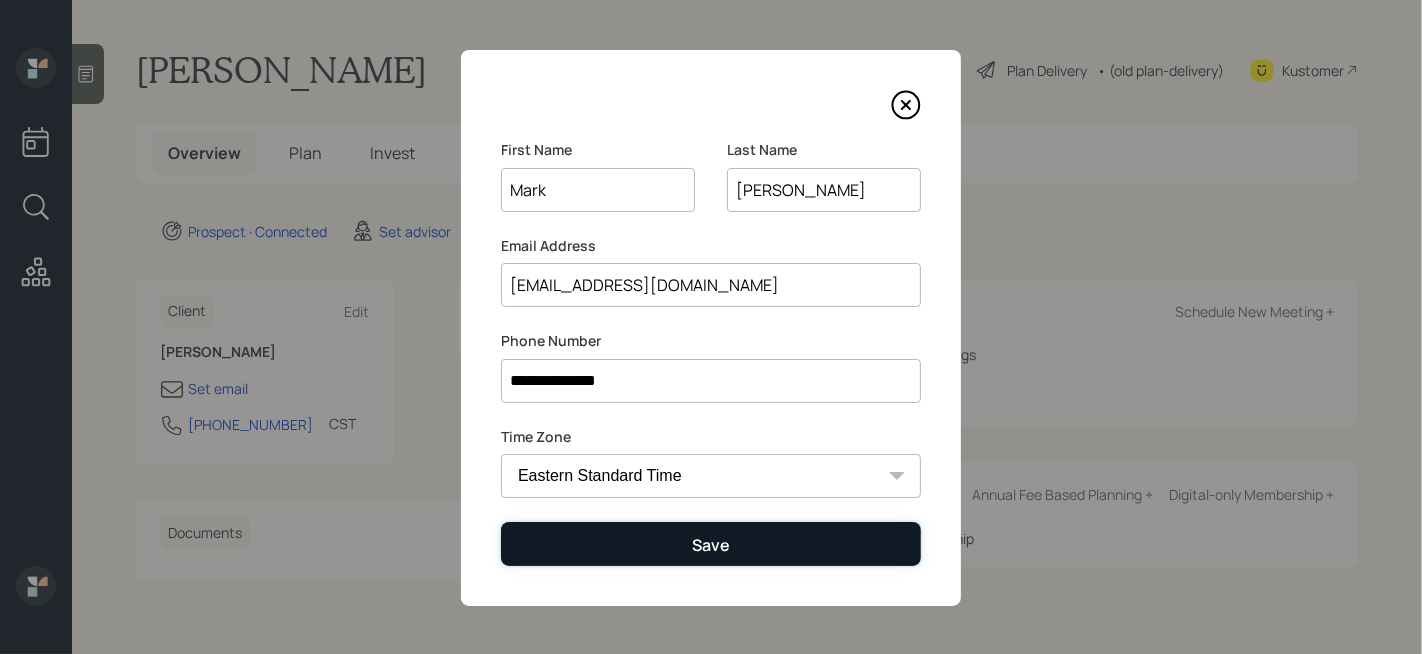 click on "Save" at bounding box center (711, 543) 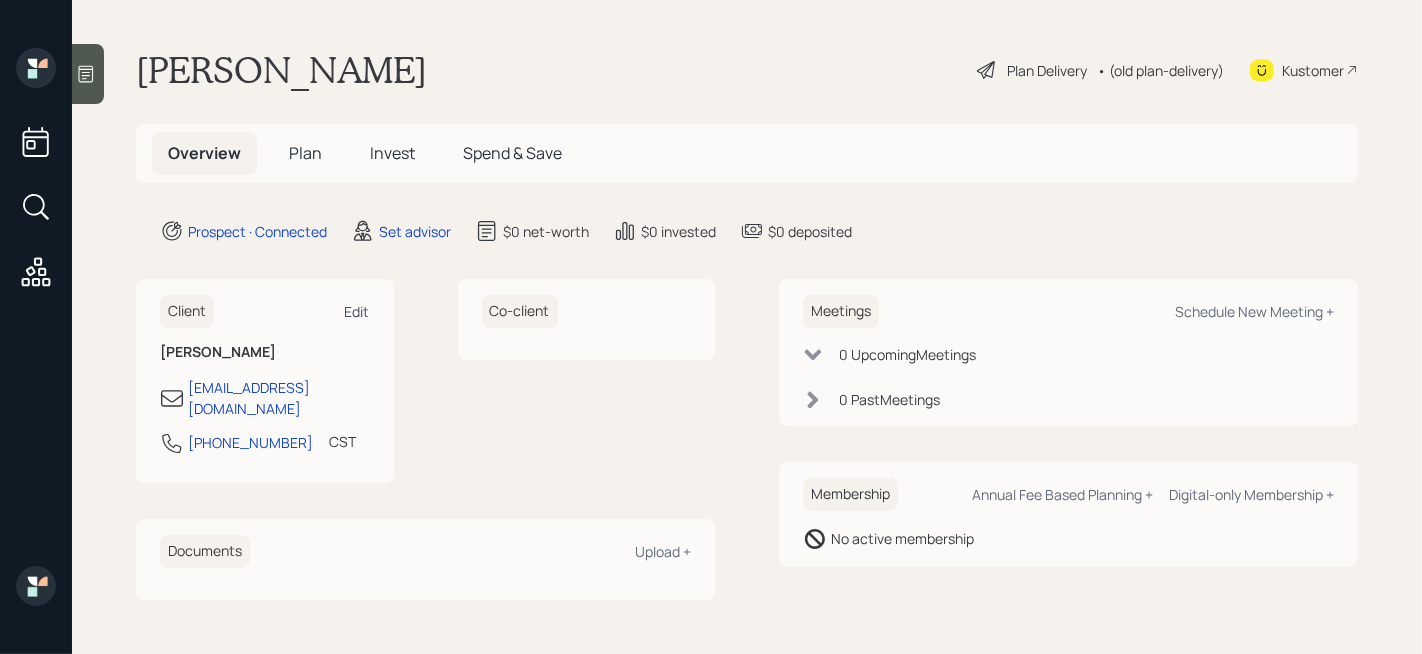 click on "Edit" at bounding box center (357, 311) 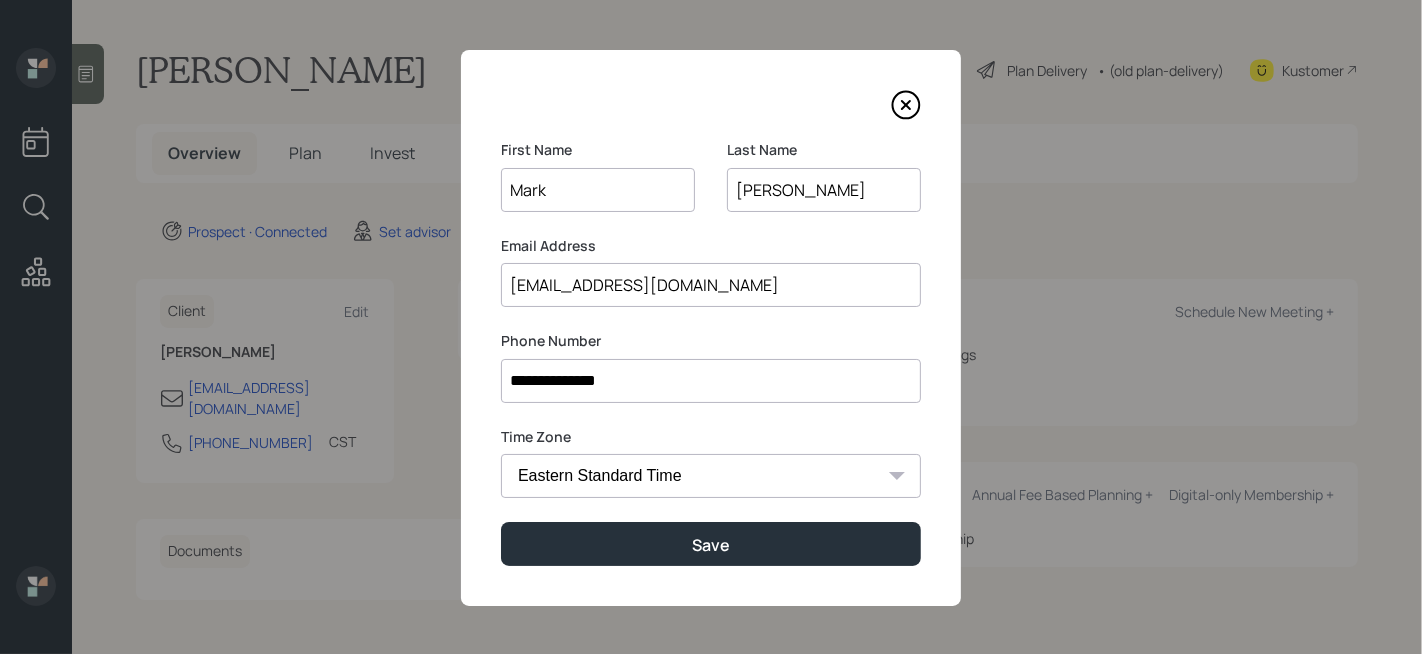 click on "skiranger@aol.com" at bounding box center (711, 285) 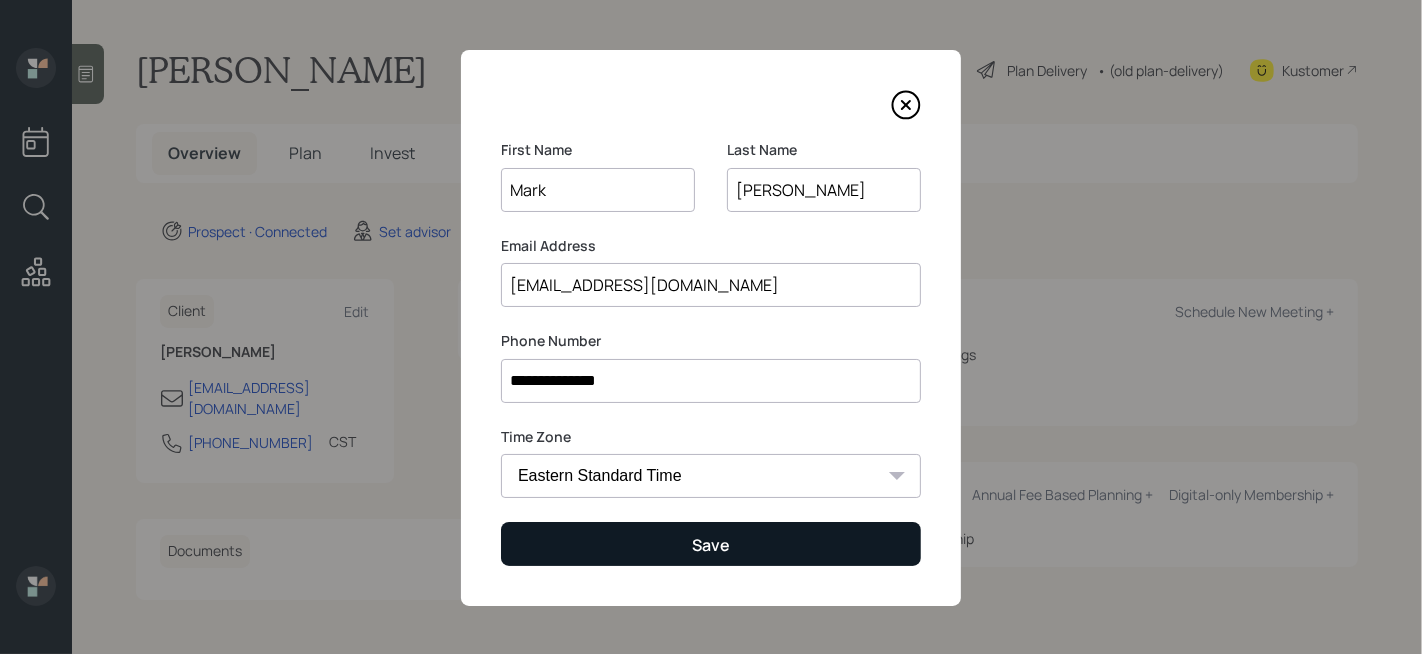 type on "skiranger7@aol.com" 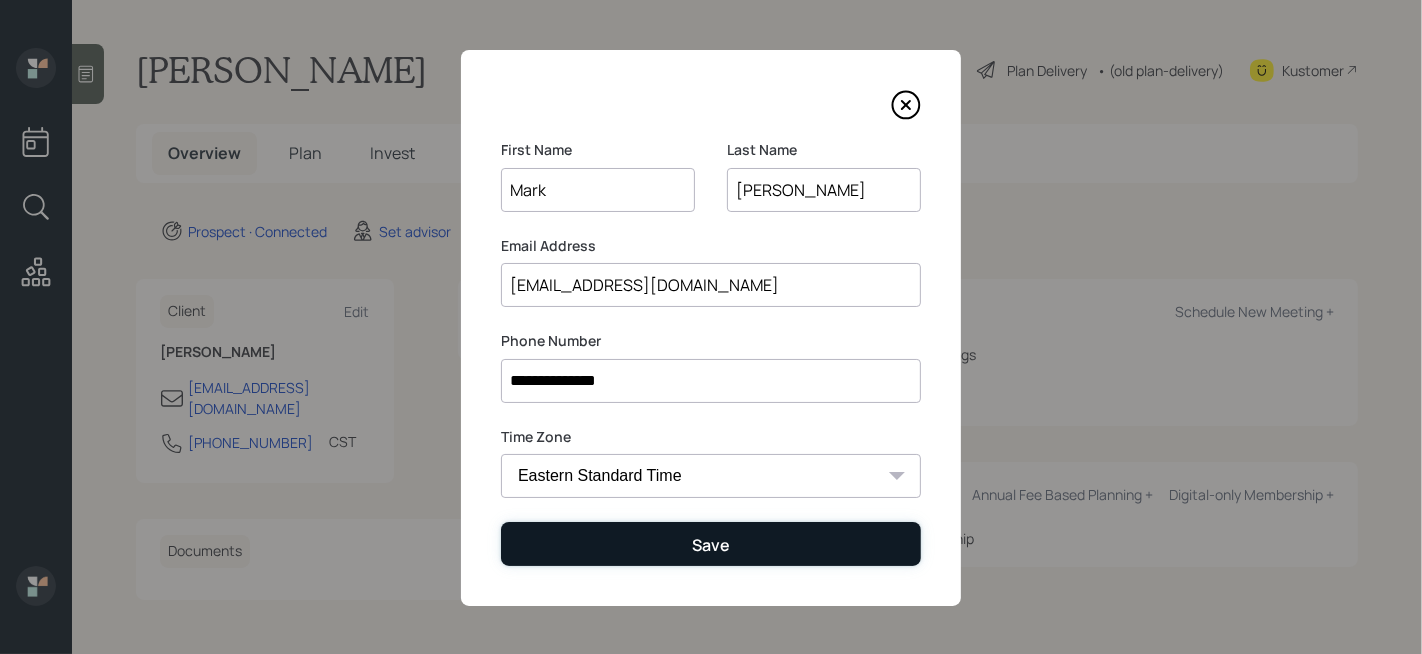 click on "Save" at bounding box center [711, 543] 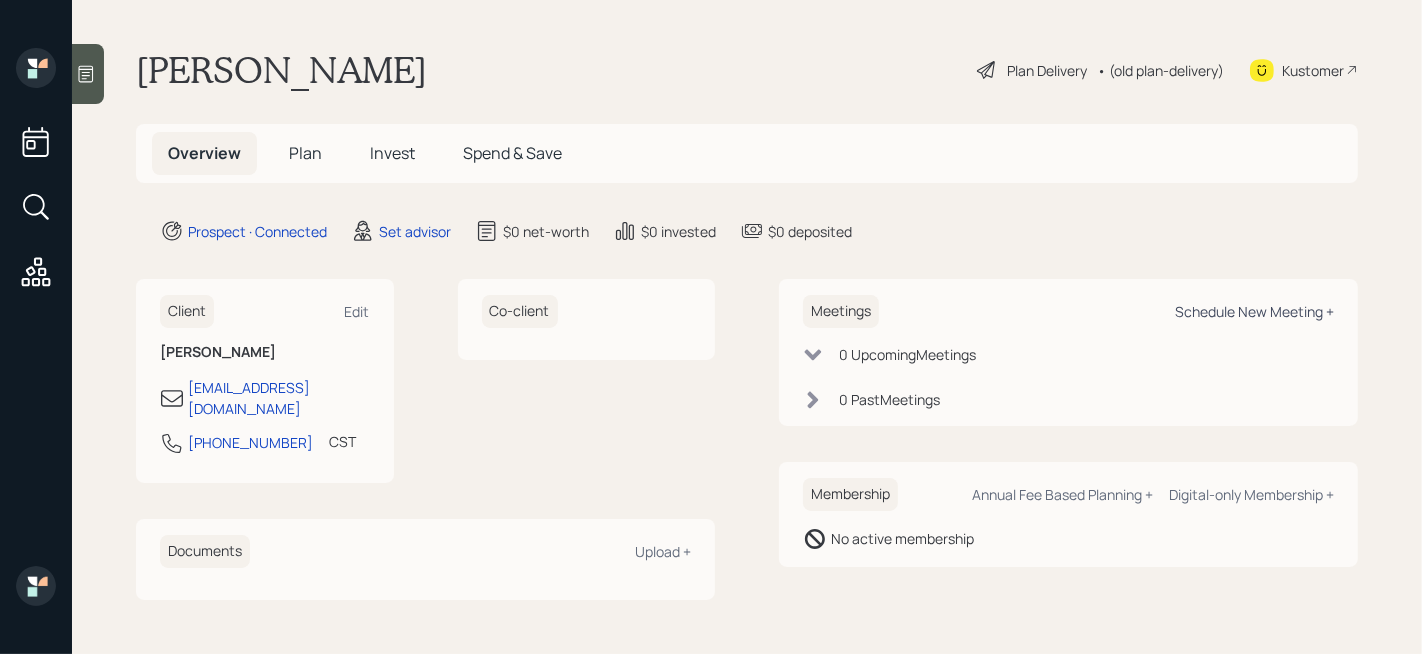click on "Schedule New Meeting +" at bounding box center (1254, 311) 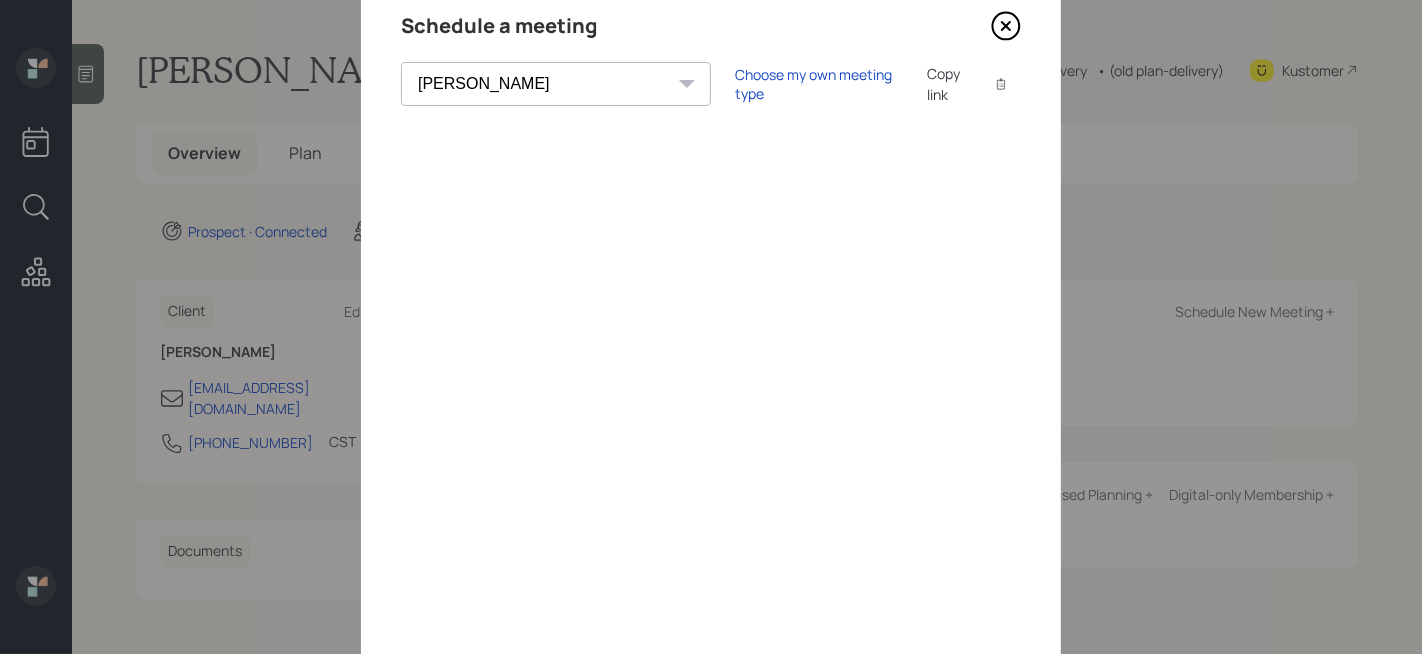 scroll, scrollTop: 0, scrollLeft: 0, axis: both 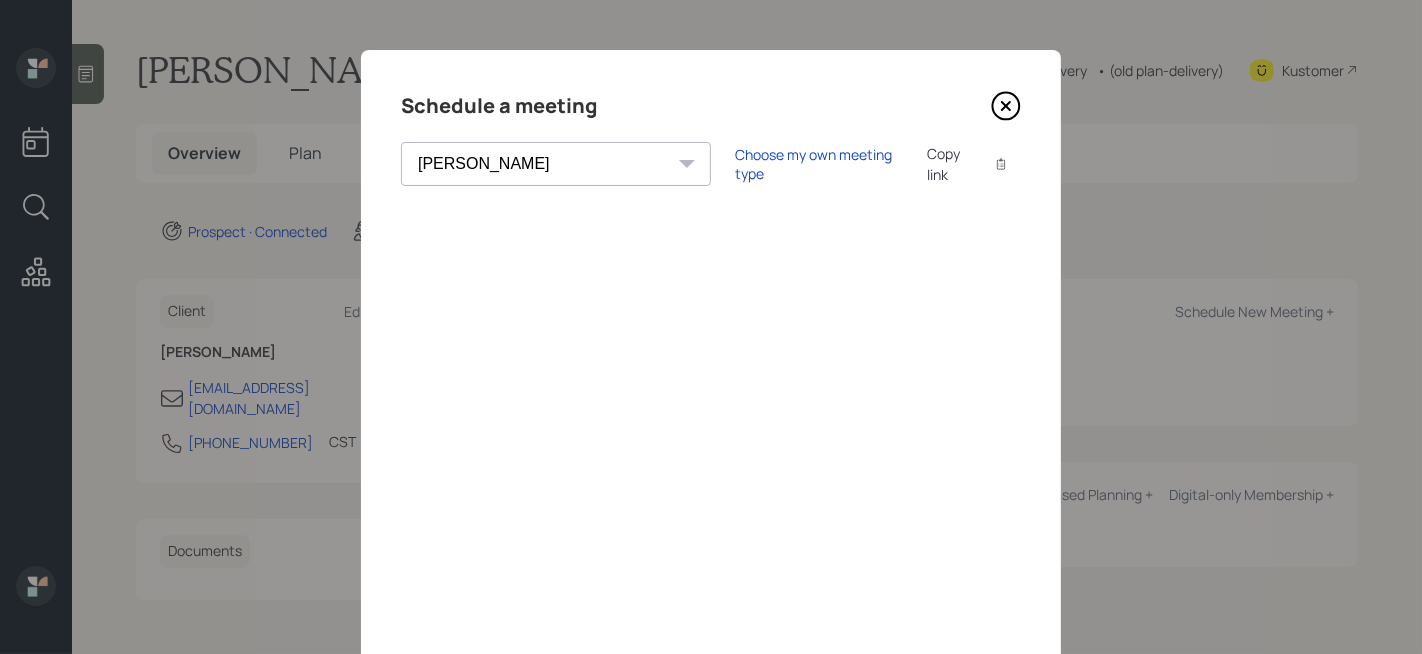 click 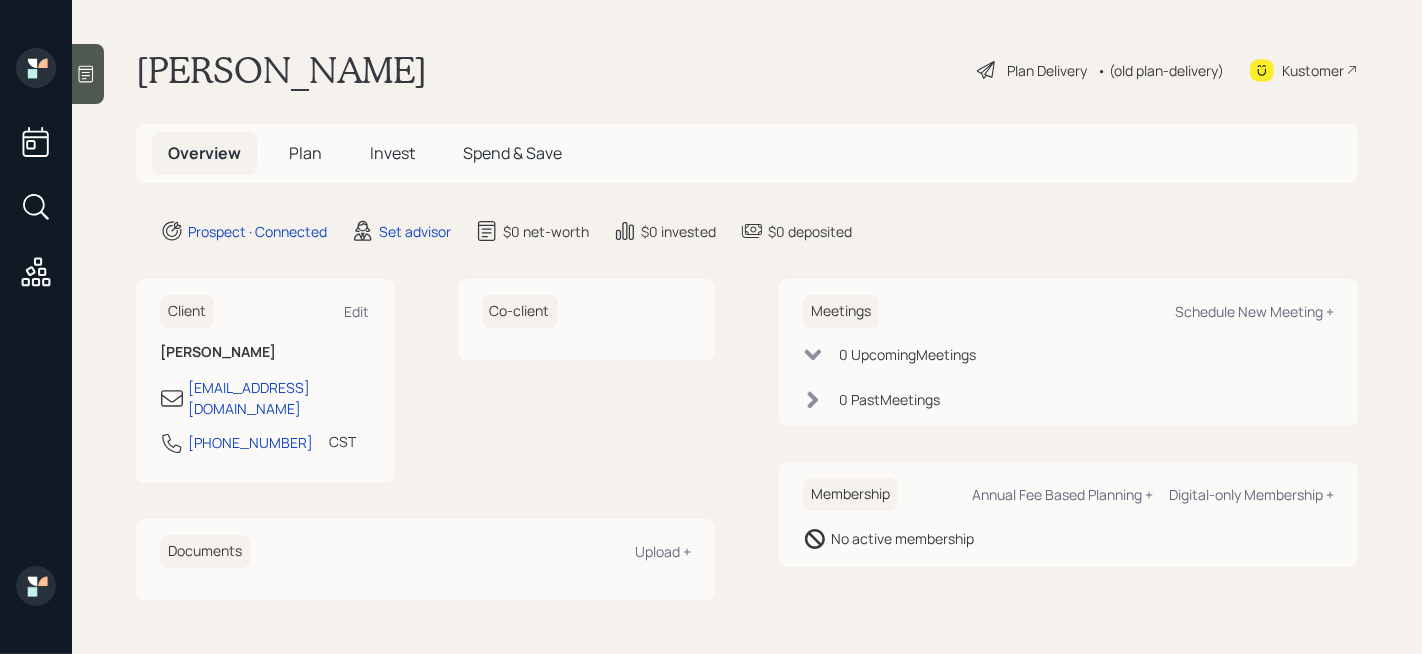 click 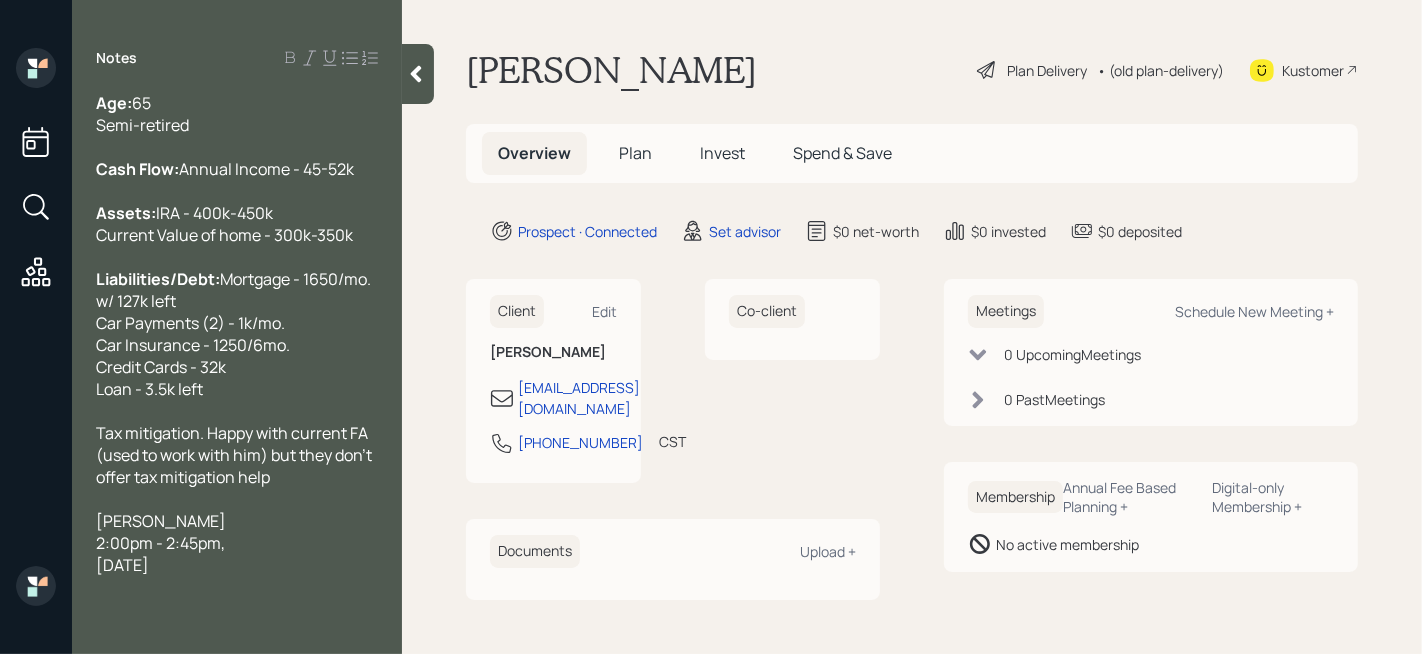 click on "Kustomer" at bounding box center [1304, 70] 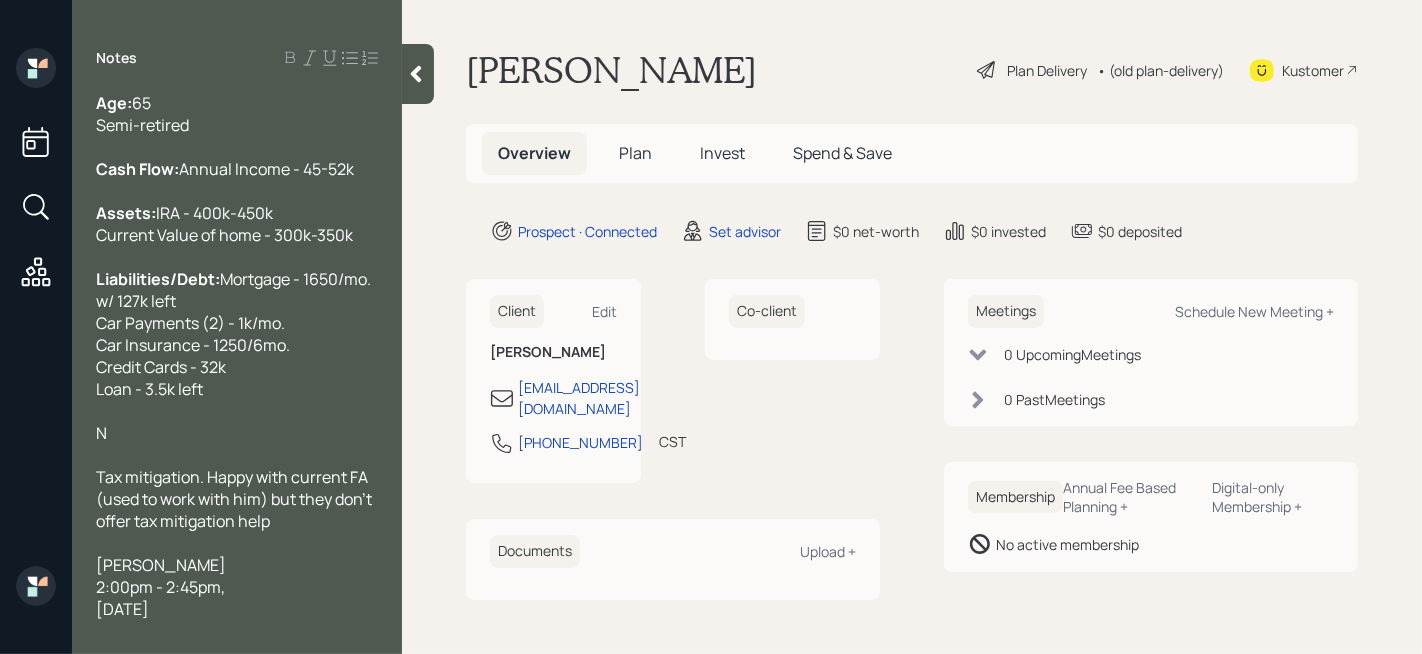 type 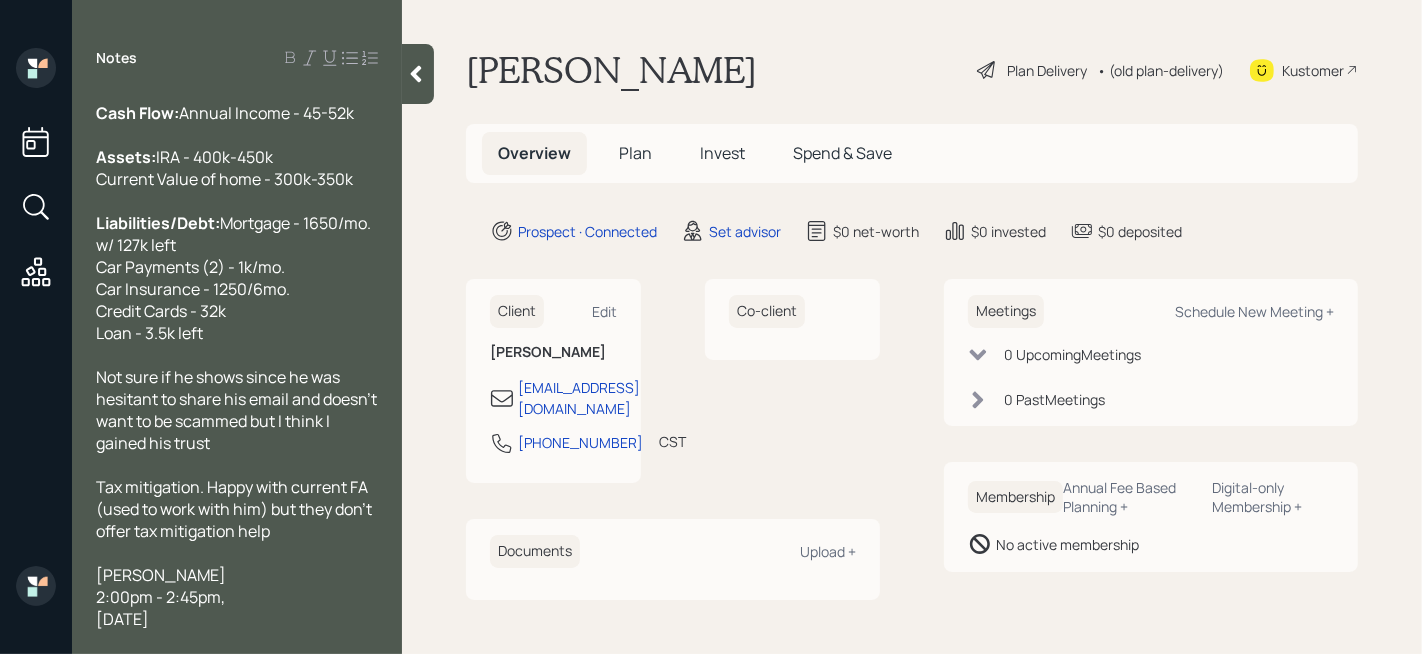 scroll, scrollTop: 105, scrollLeft: 0, axis: vertical 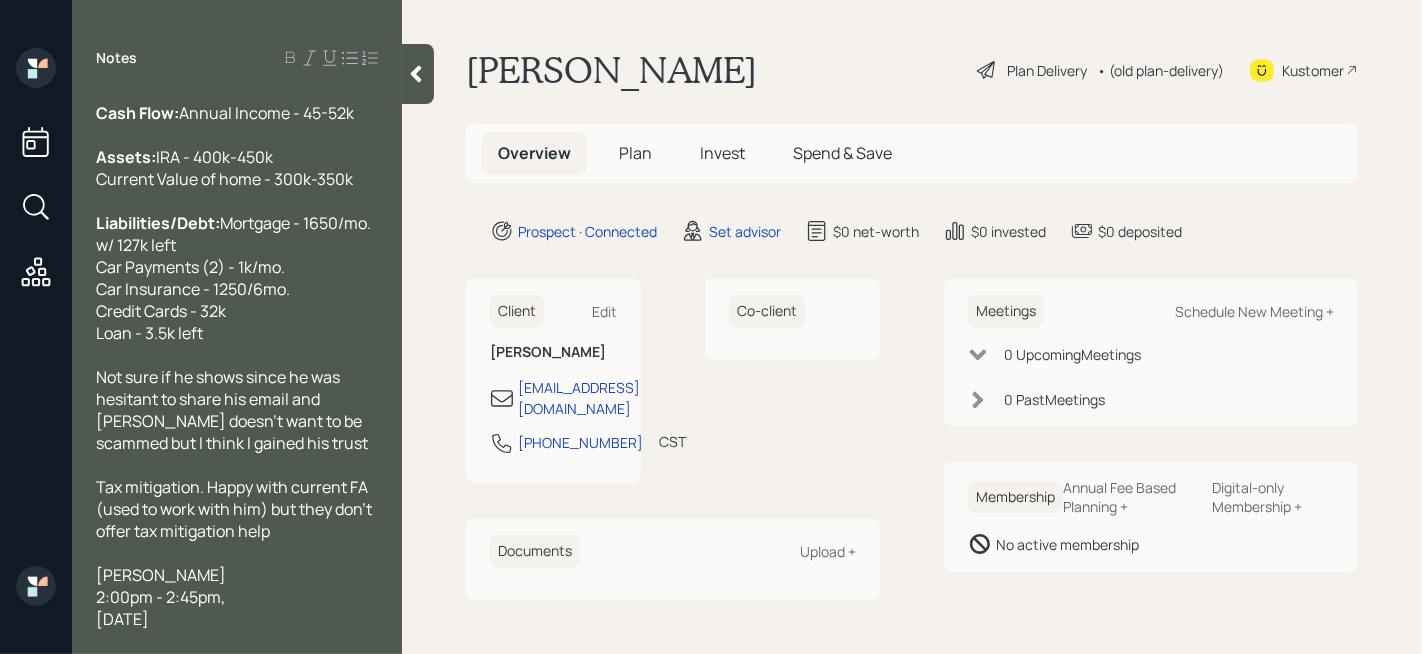 click on "Not sure if he shows since he was hesitant to share his email and timid doesn't want to be scammed but I think I gained his trust" at bounding box center (232, 410) 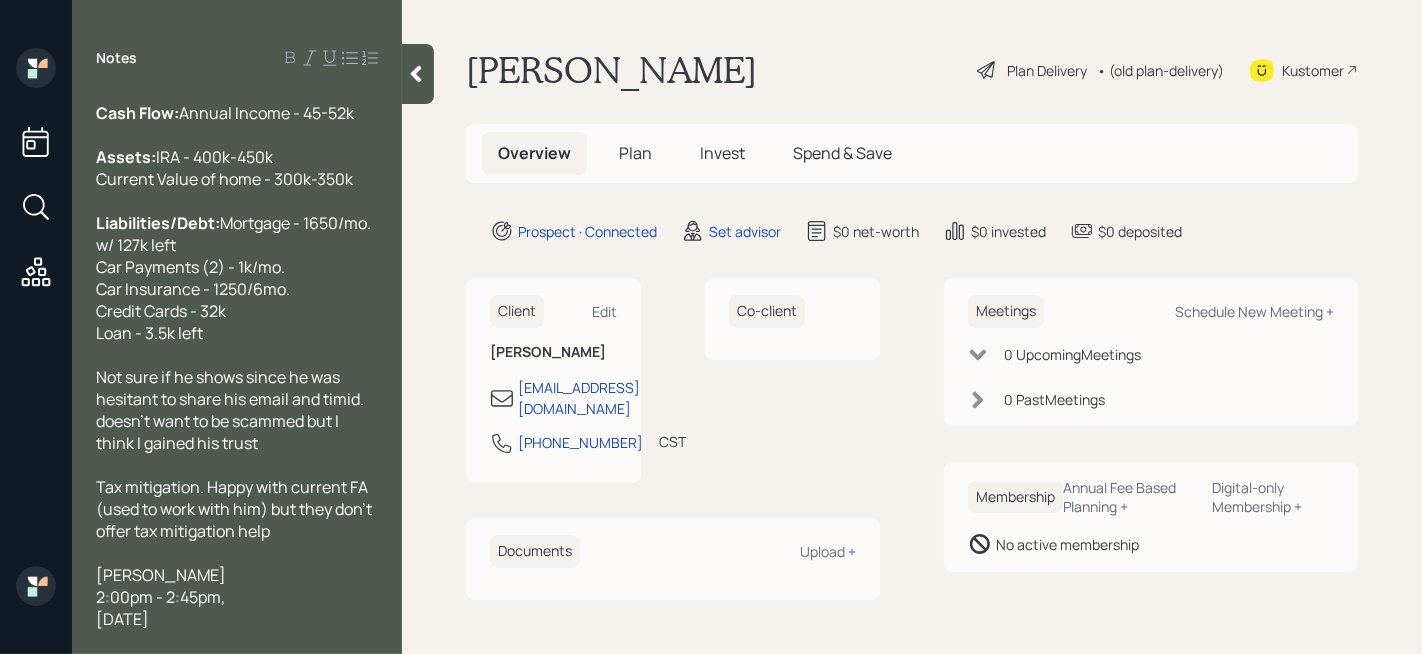 click on "Not sure if he shows since he was hesitant to share his email and timid. doesn't want to be scammed but I think I gained his trust" at bounding box center [231, 410] 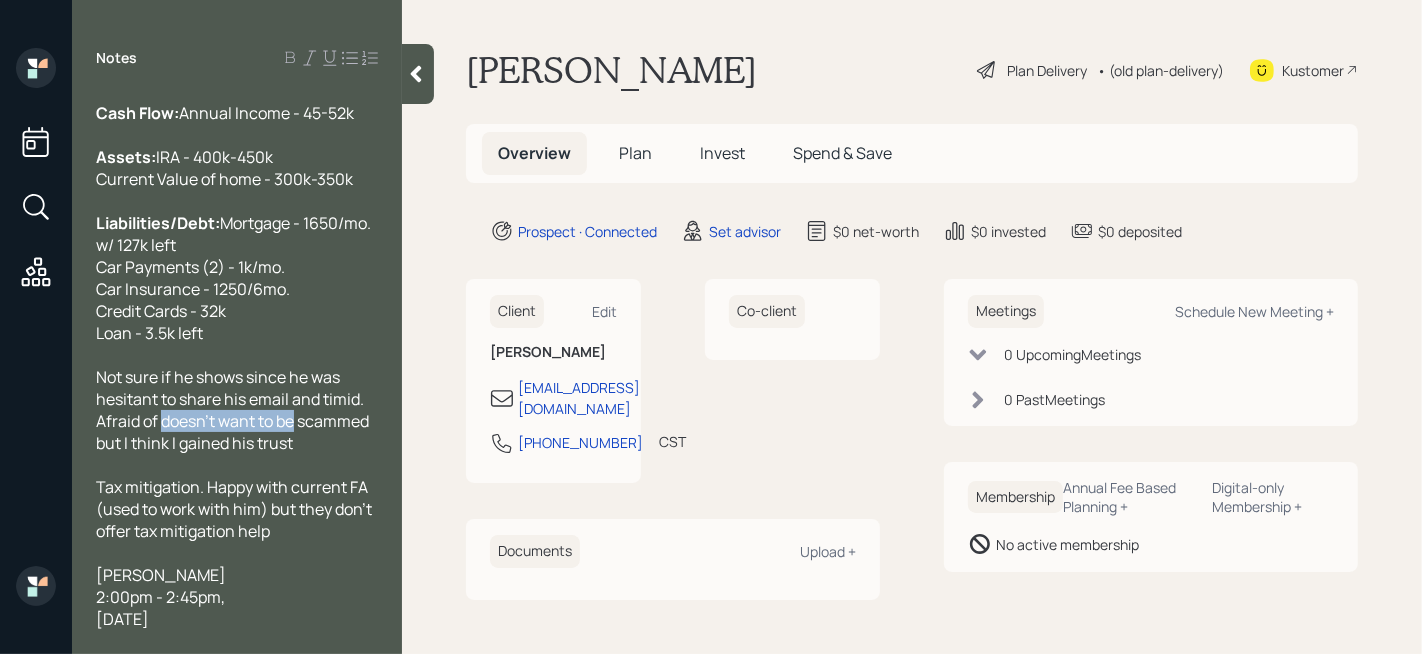drag, startPoint x: 293, startPoint y: 418, endPoint x: 161, endPoint y: 419, distance: 132.00378 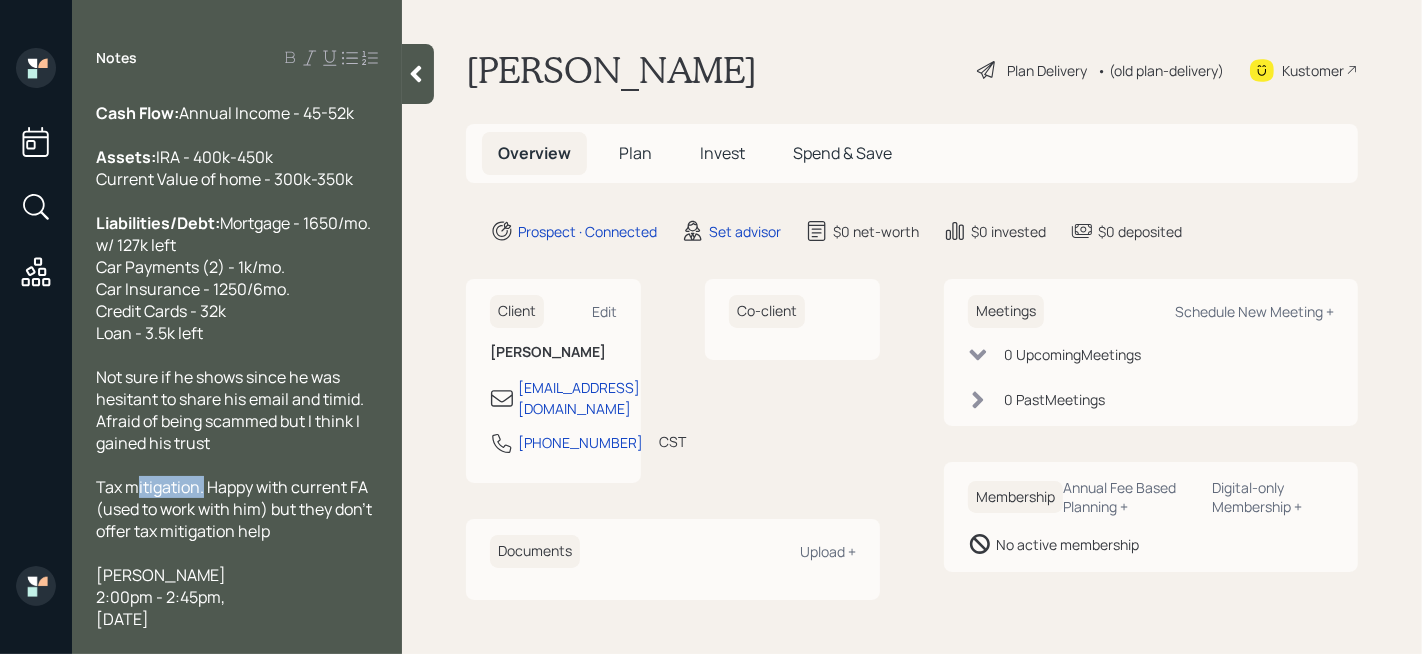 drag, startPoint x: 203, startPoint y: 486, endPoint x: 74, endPoint y: 486, distance: 129 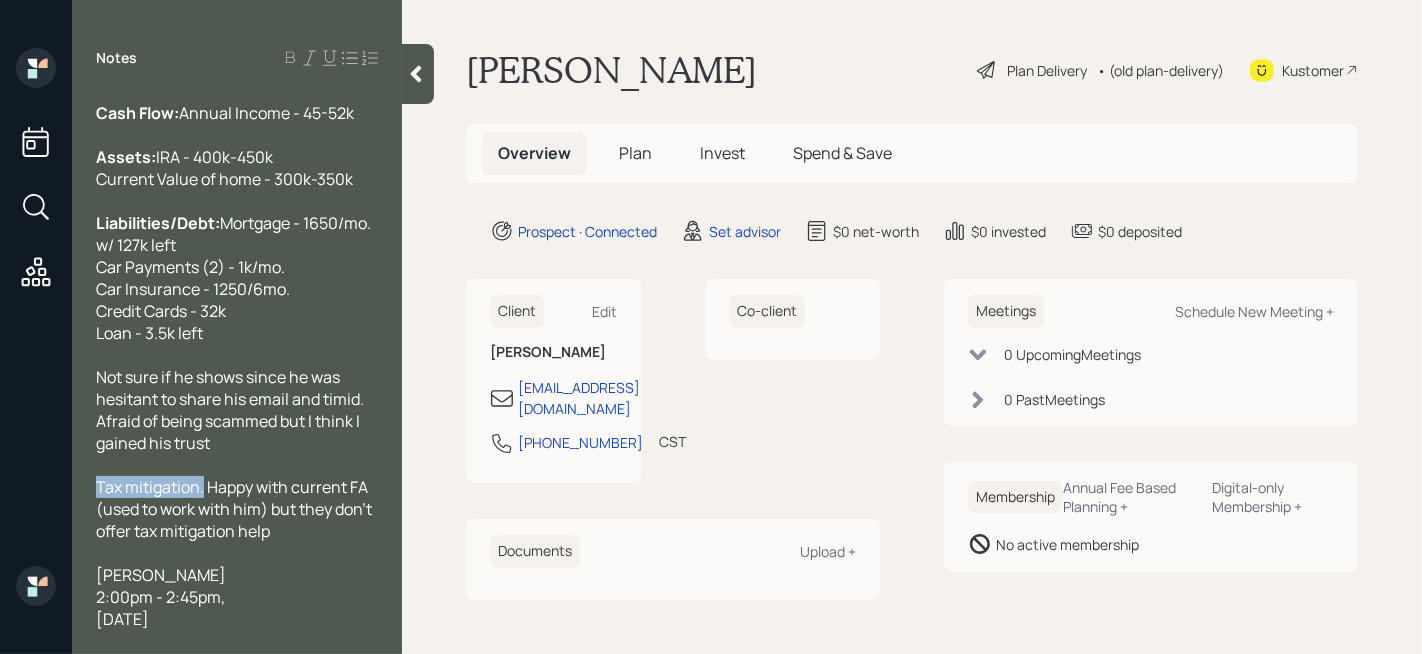 copy on "Tax mitigation." 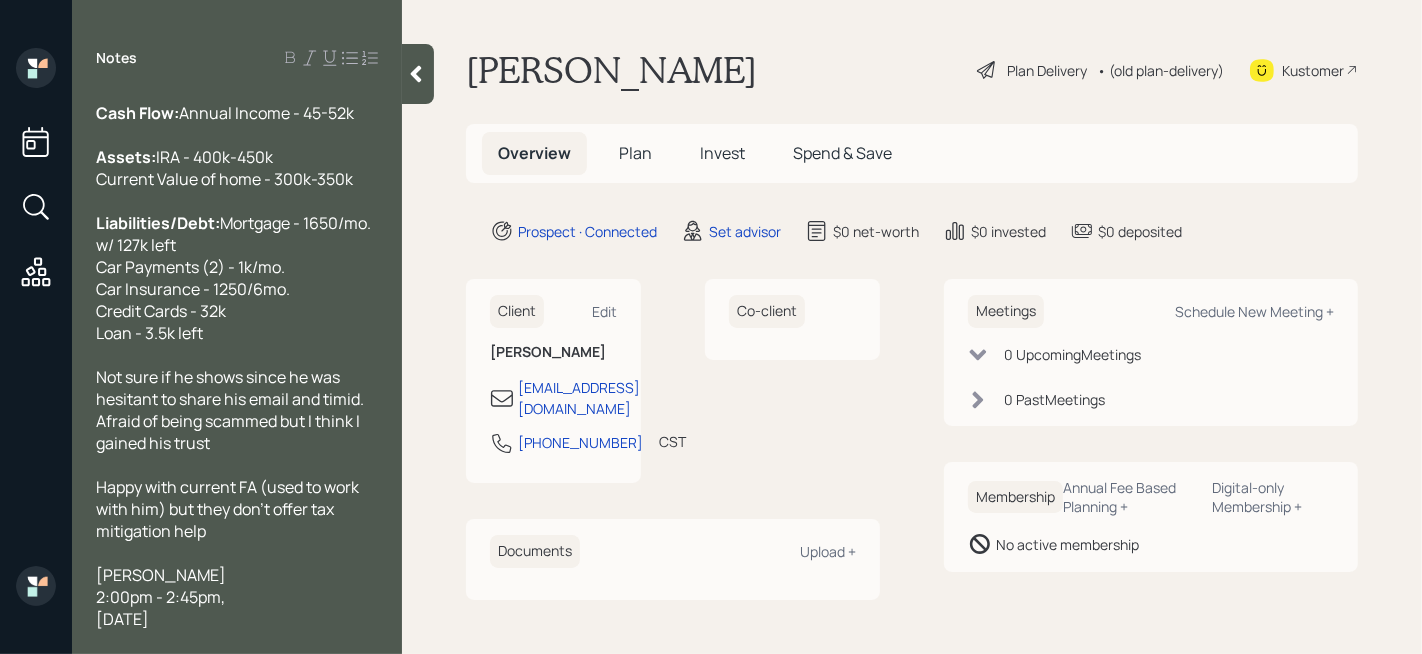 click on "Happy with current FA (used to work with him) but they don't offer tax mitigation help" at bounding box center [237, 509] 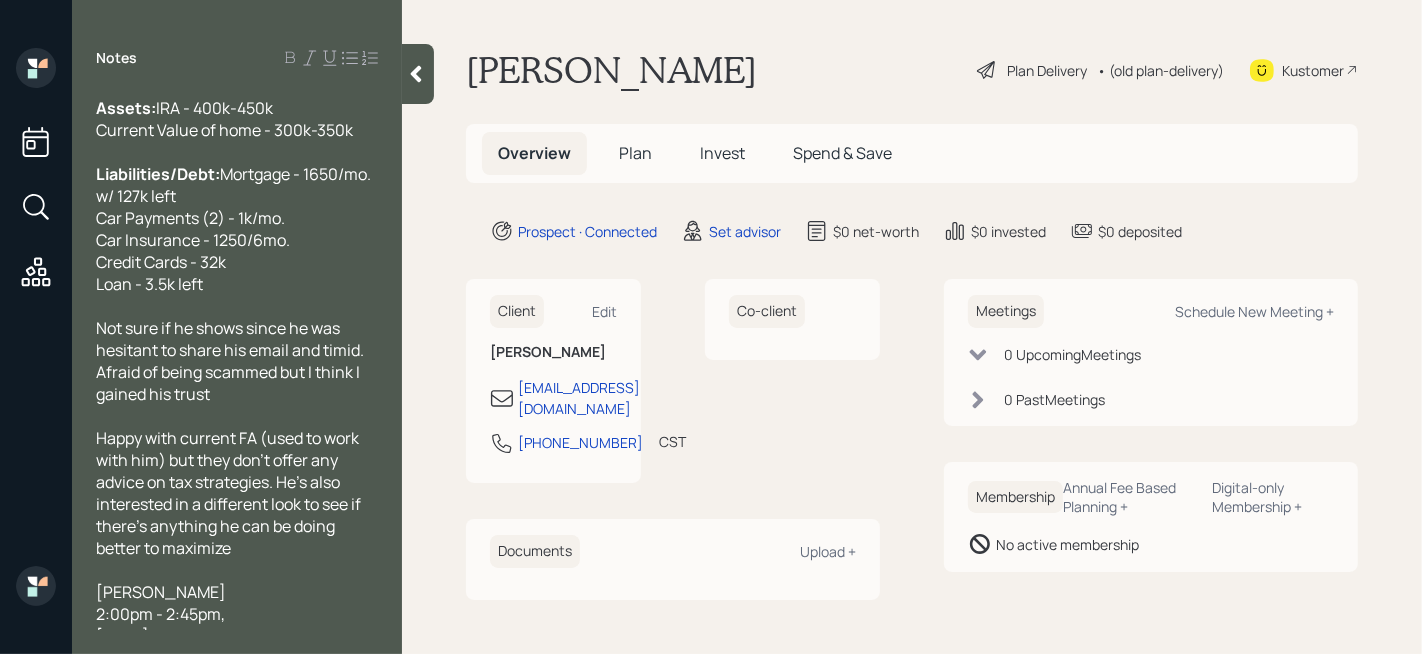 scroll, scrollTop: 172, scrollLeft: 0, axis: vertical 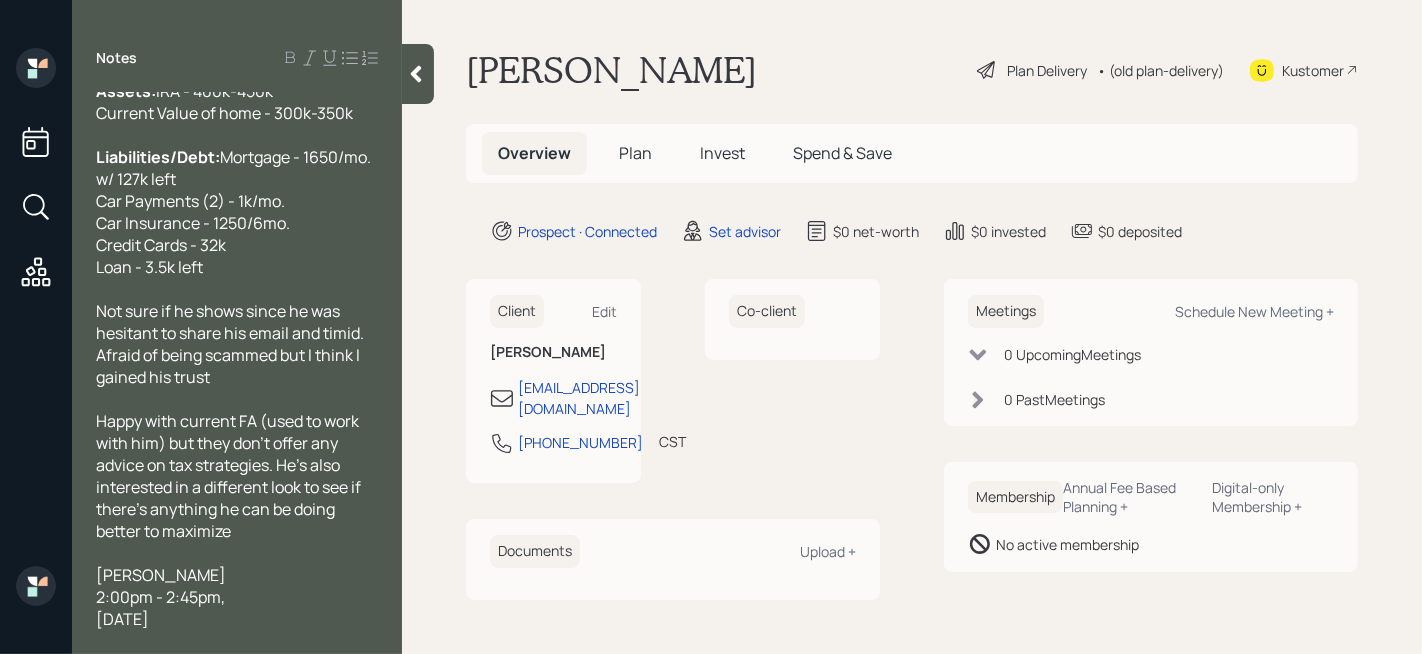 drag, startPoint x: 291, startPoint y: 614, endPoint x: 99, endPoint y: 560, distance: 199.44925 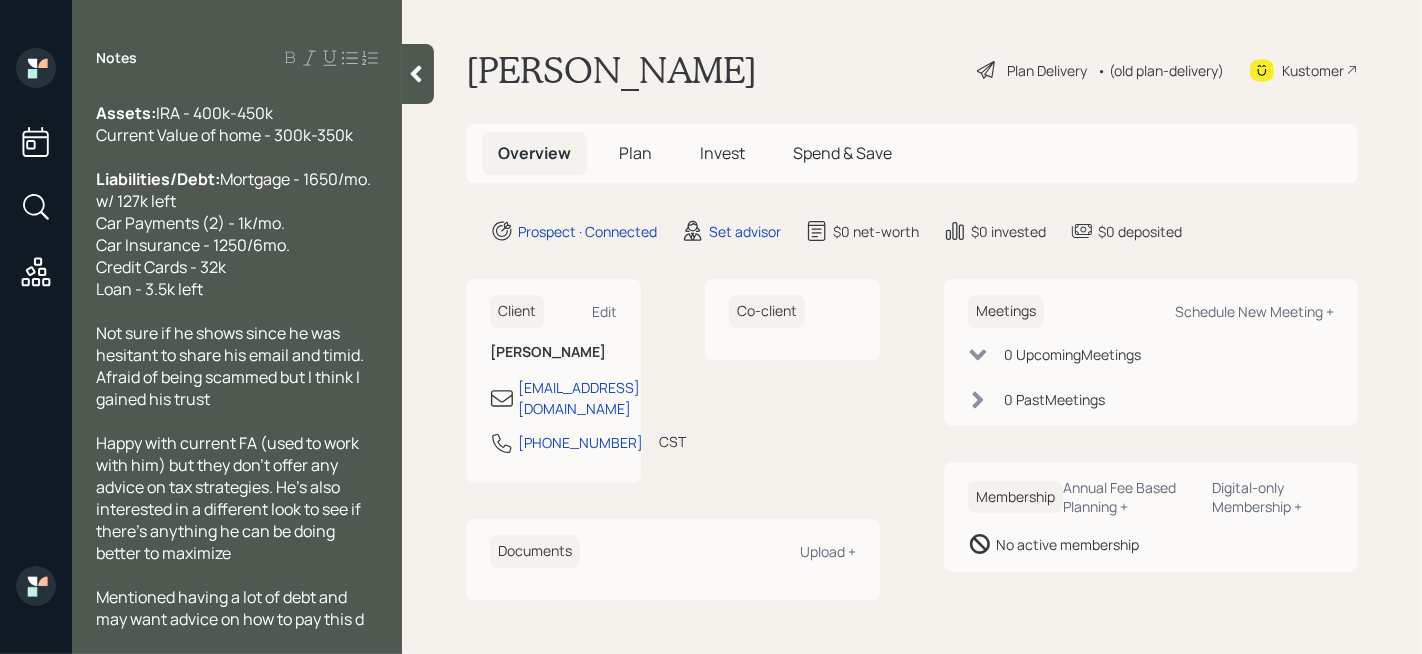 scroll, scrollTop: 172, scrollLeft: 0, axis: vertical 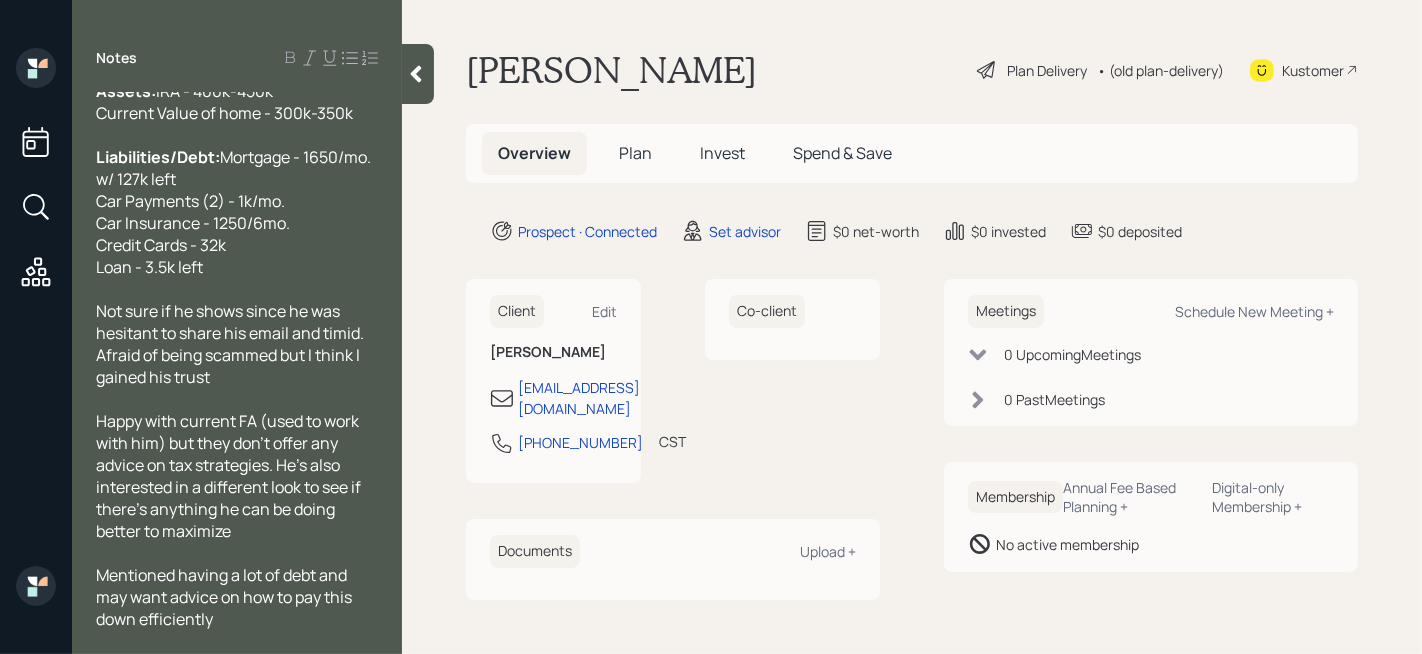 click on "Mentioned having a lot of debt and may want advice on how to pay this down efficiently" at bounding box center [225, 597] 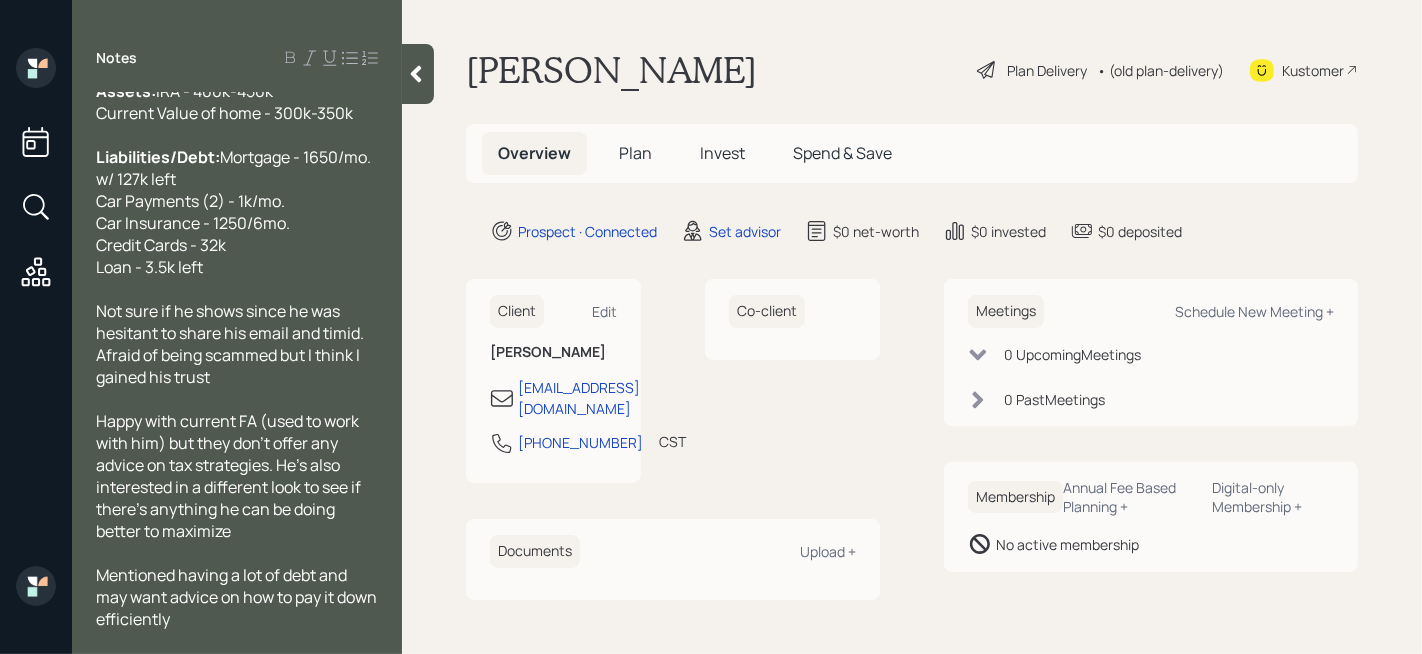 click on "Happy with current FA (used to work with him) but they don't offer any advice on tax strategies. He's also interested in a different look to see if there's anything he can be doing better to maximize" at bounding box center (237, 476) 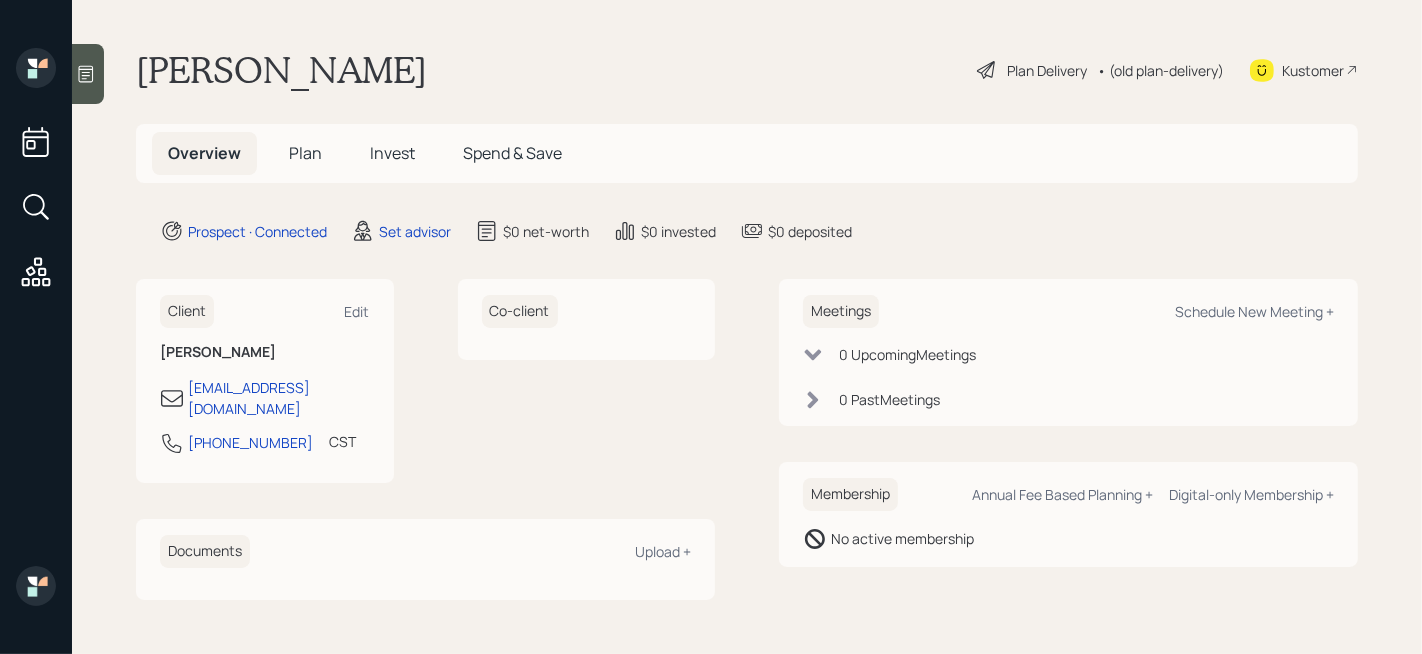 click on "Mark Rutledge Plan Delivery • (old plan-delivery) Kustomer Overview Plan Invest Spend & Save Prospect ·
Connected Set advisor $0 net-worth $0 invested $0 deposited Client Edit Mark Rutledge skiranger7@aol.com 918-520-7515 CST Currently 1:20 PM Co-client Documents Upload + Meetings Schedule New Meeting + 0   Upcoming  Meeting s 0   Past  Meeting s Membership Annual Fee Based Planning + Digital-only Membership + No active membership" at bounding box center (747, 327) 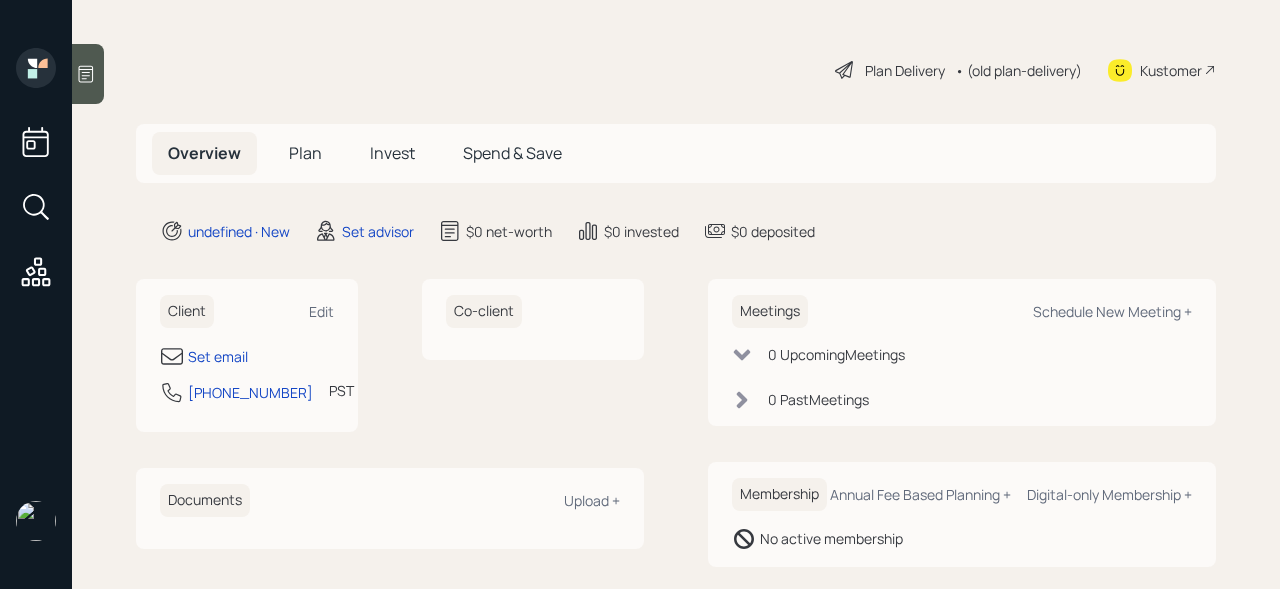 scroll, scrollTop: 0, scrollLeft: 0, axis: both 